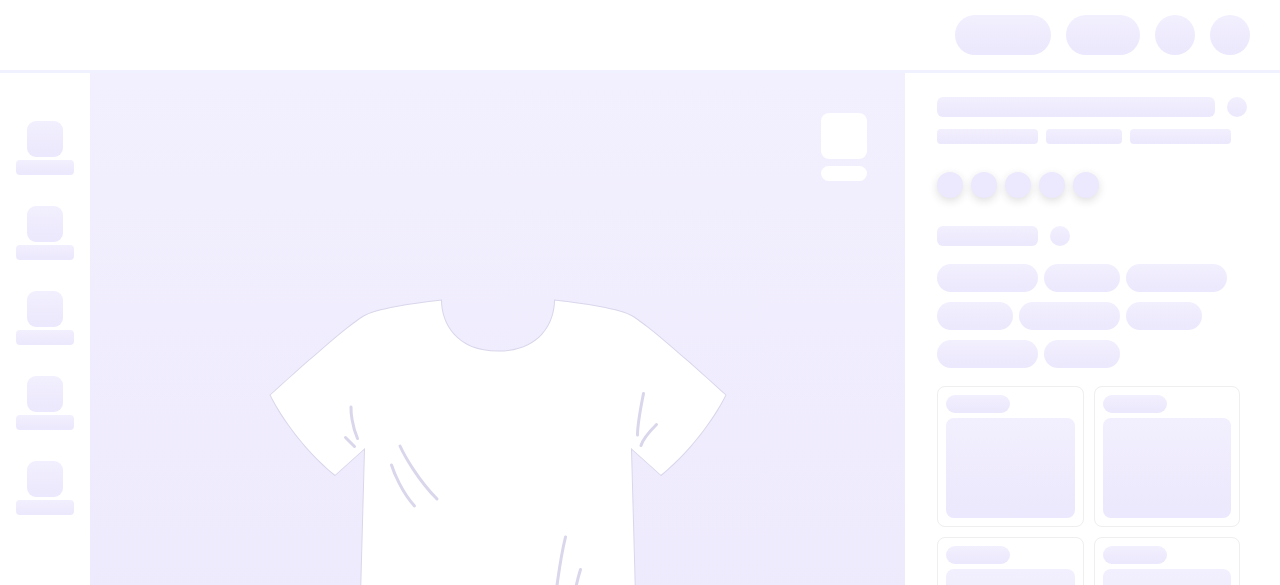 scroll, scrollTop: 0, scrollLeft: 0, axis: both 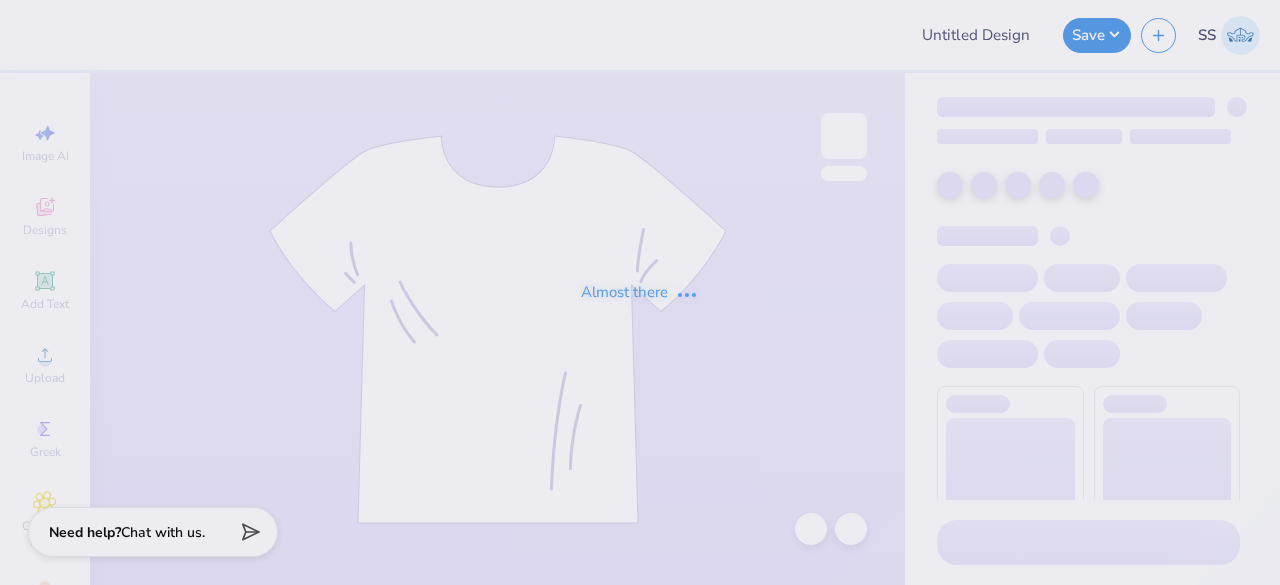 type on "Gamma Phi Beta Shirts" 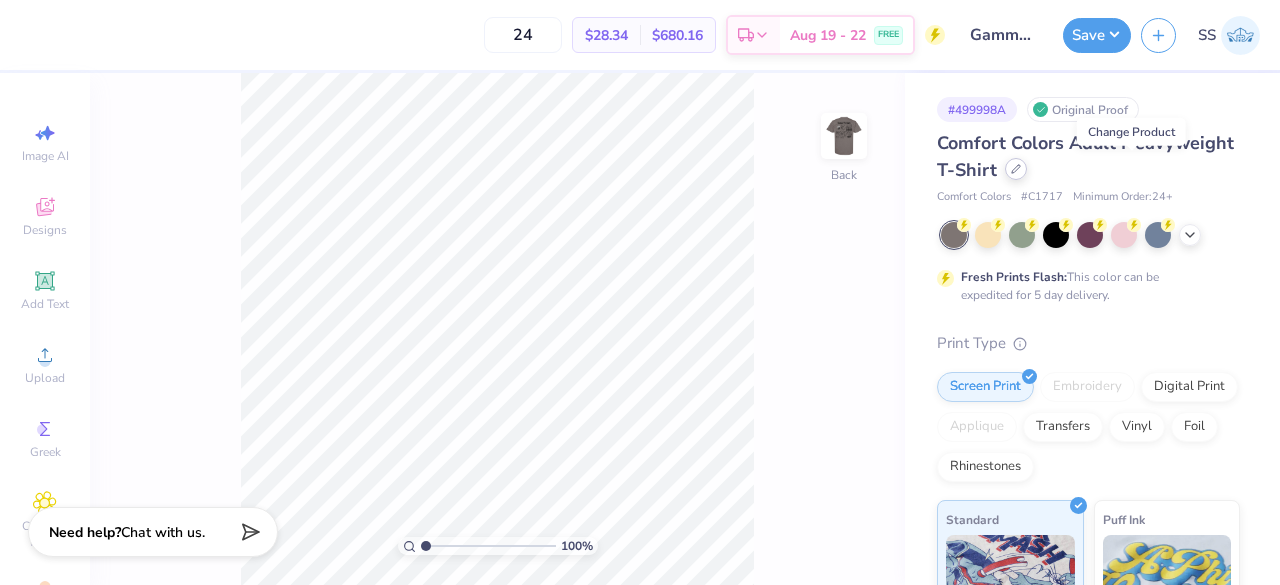 click at bounding box center [1016, 169] 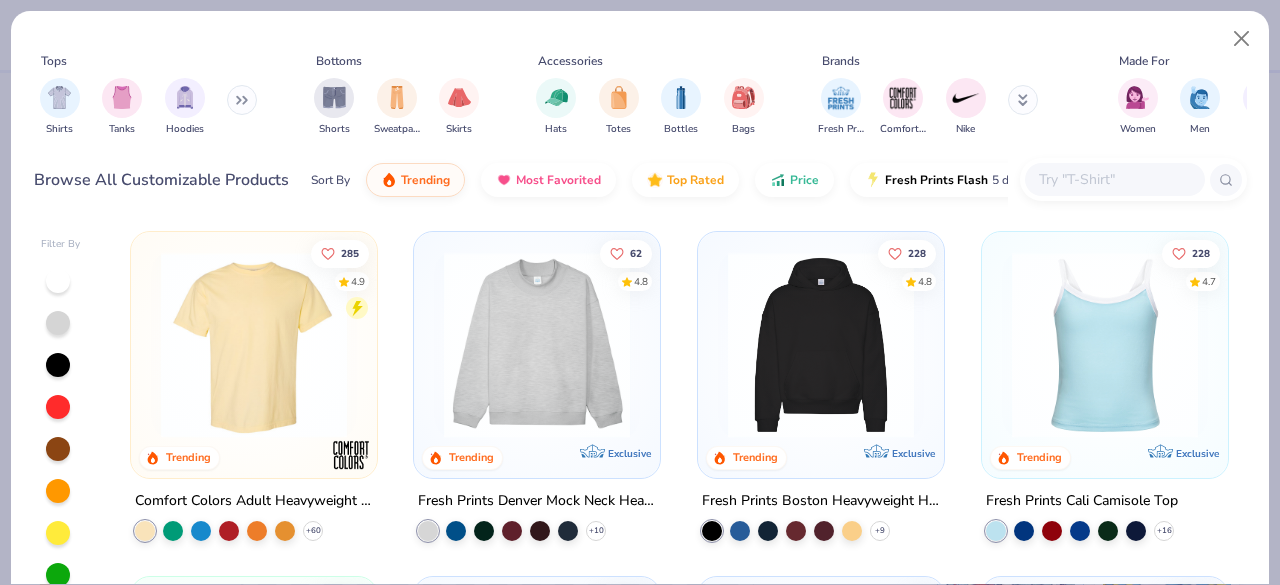 click at bounding box center [1114, 179] 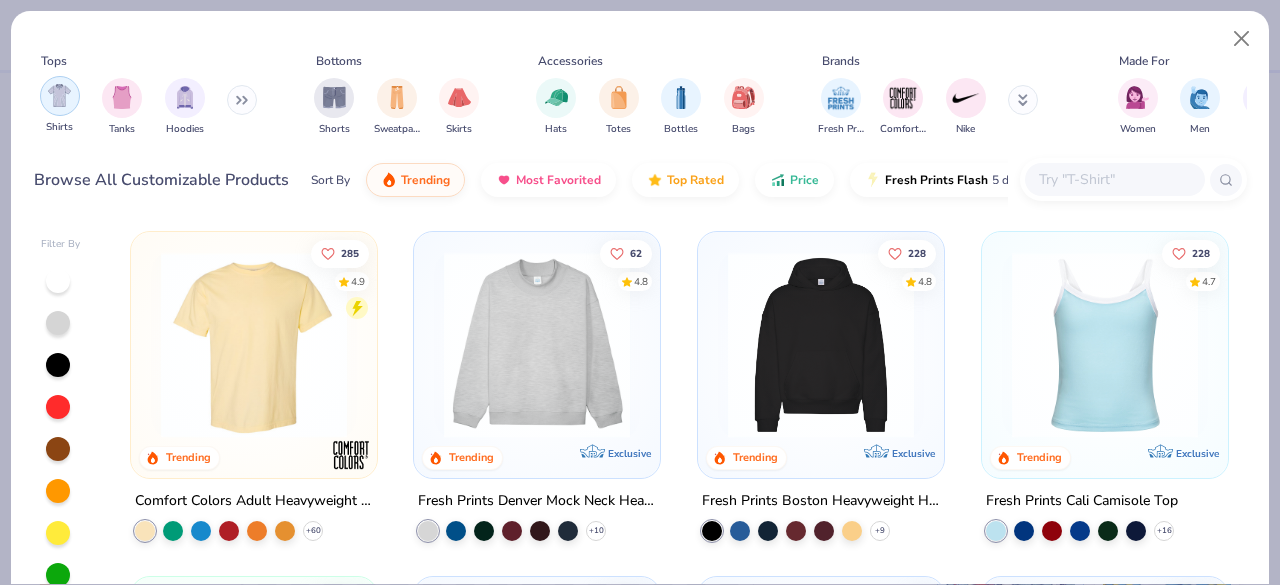 click at bounding box center (59, 95) 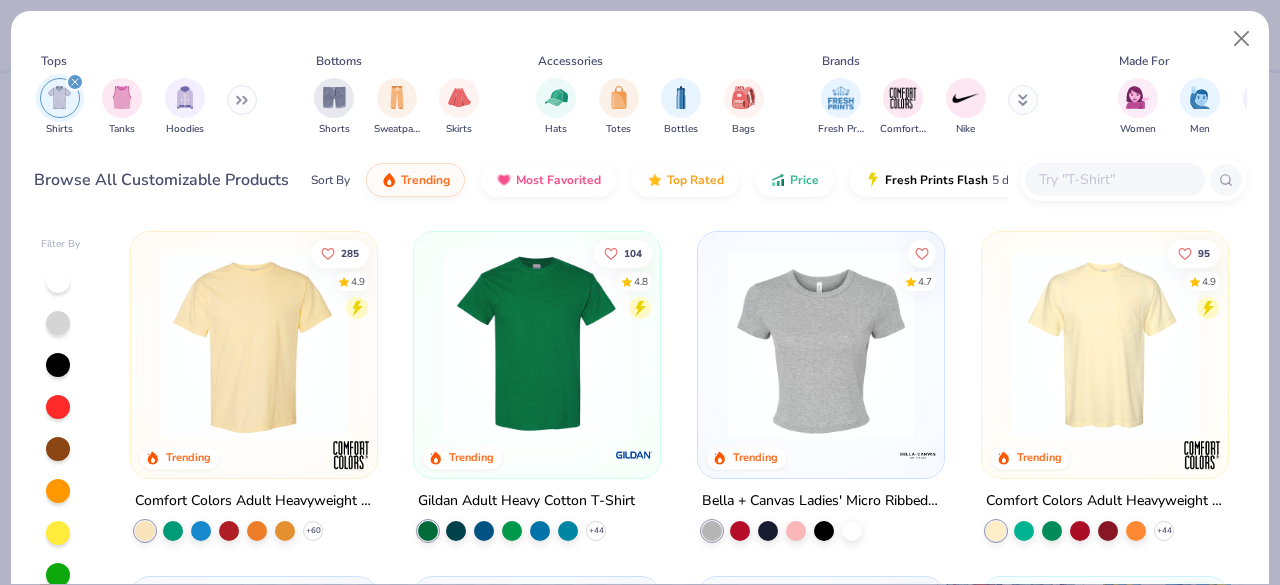 click 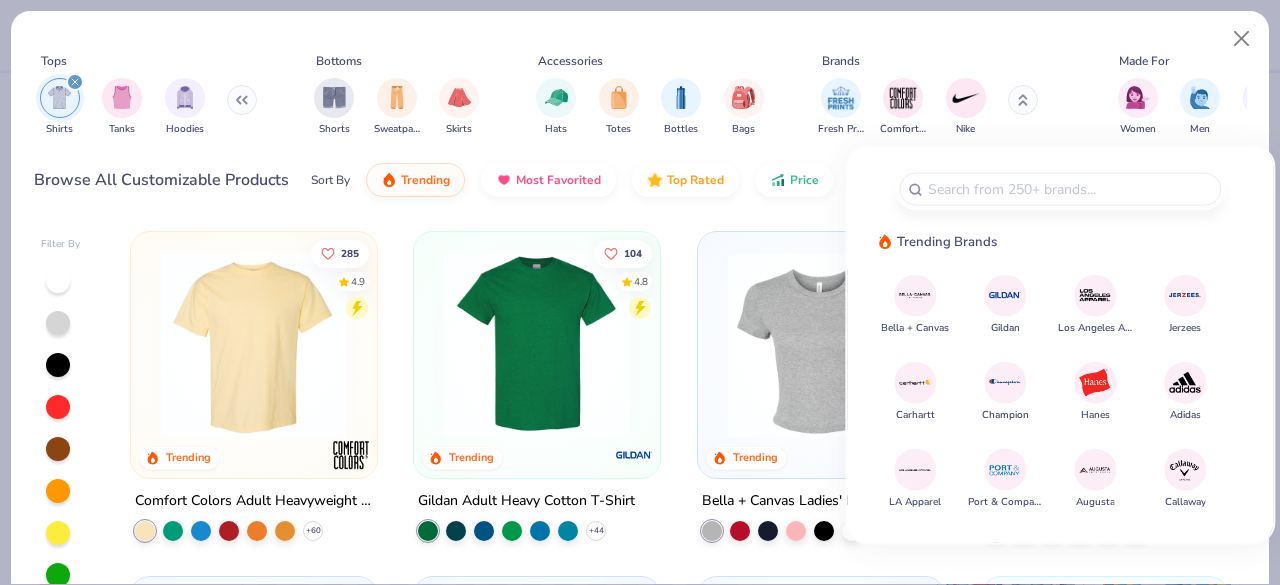 click at bounding box center [915, 295] 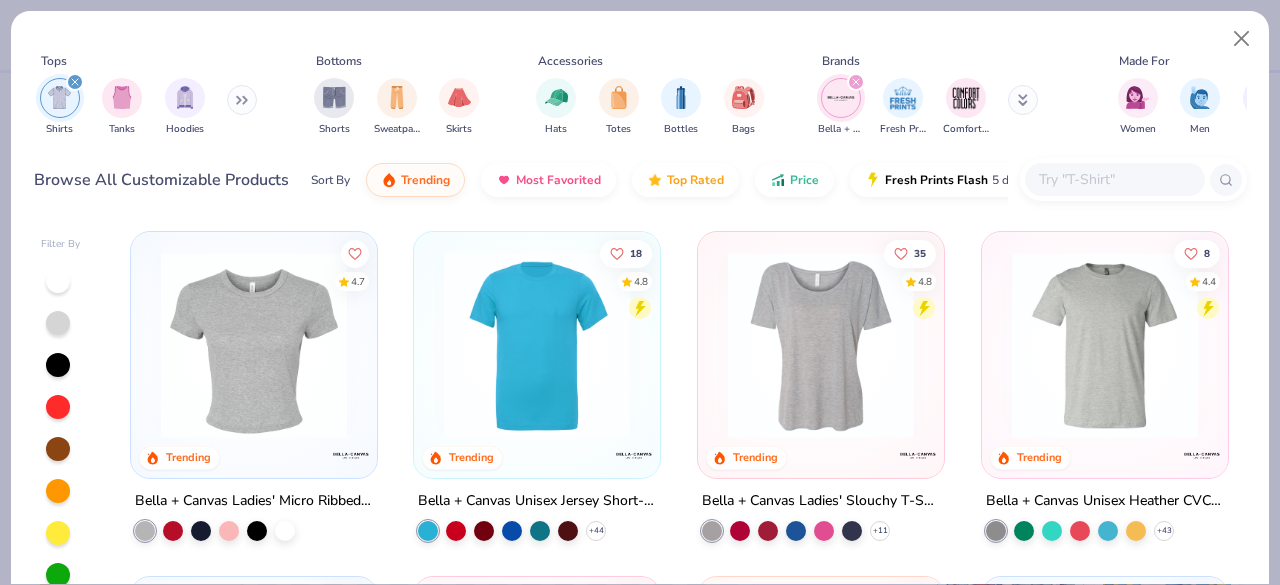 click at bounding box center (1023, 100) 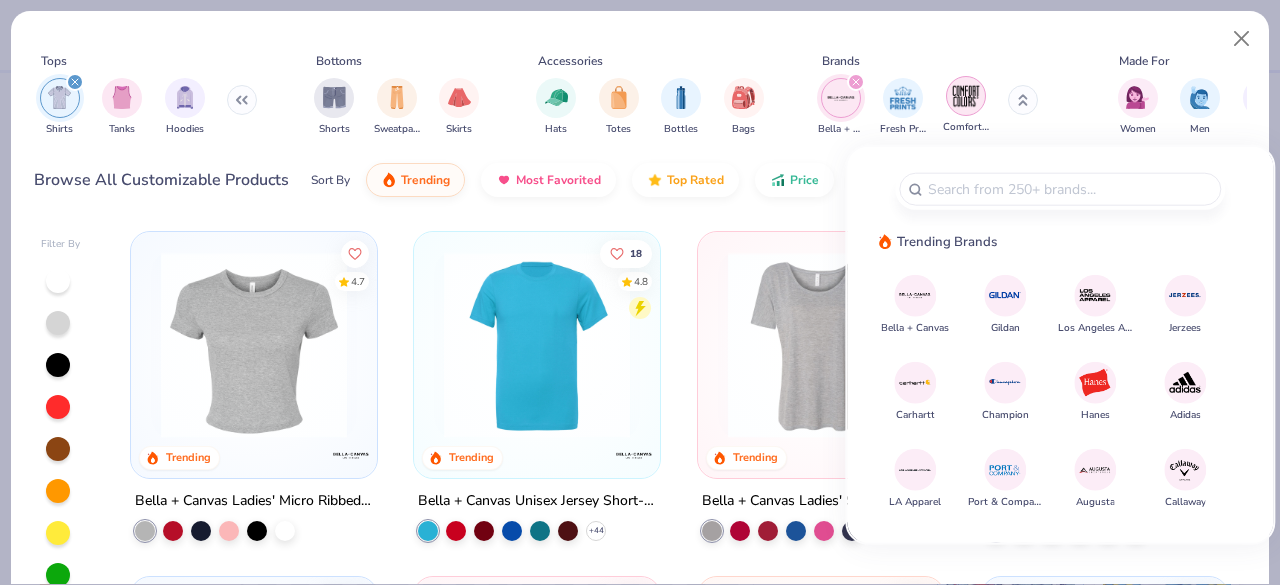 click at bounding box center [966, 96] 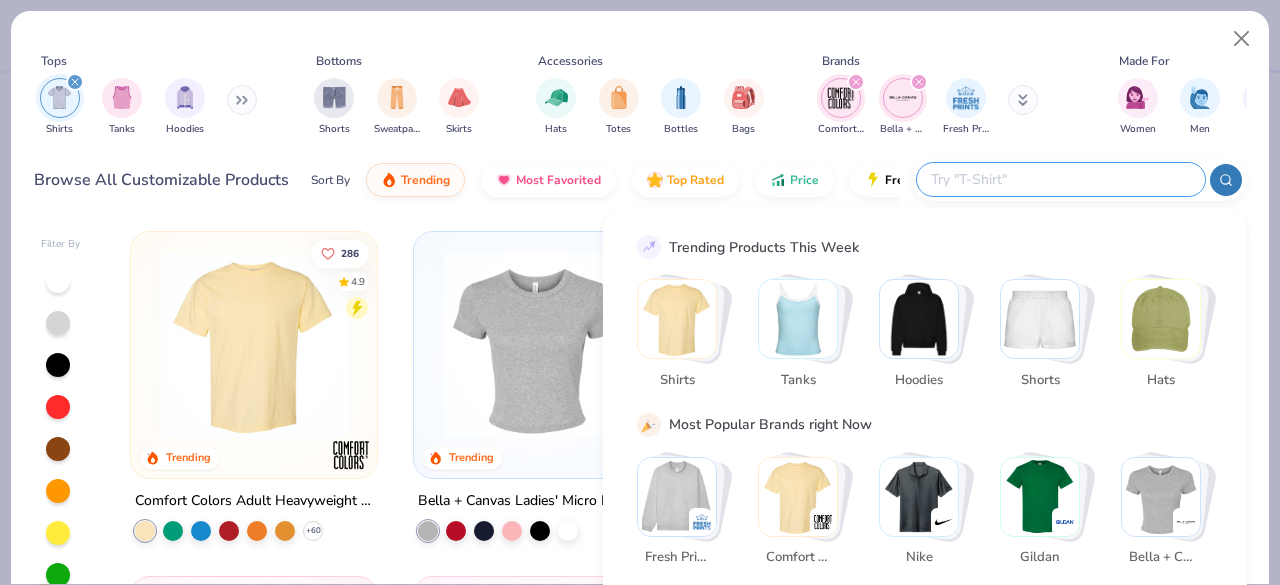 click at bounding box center (1060, 179) 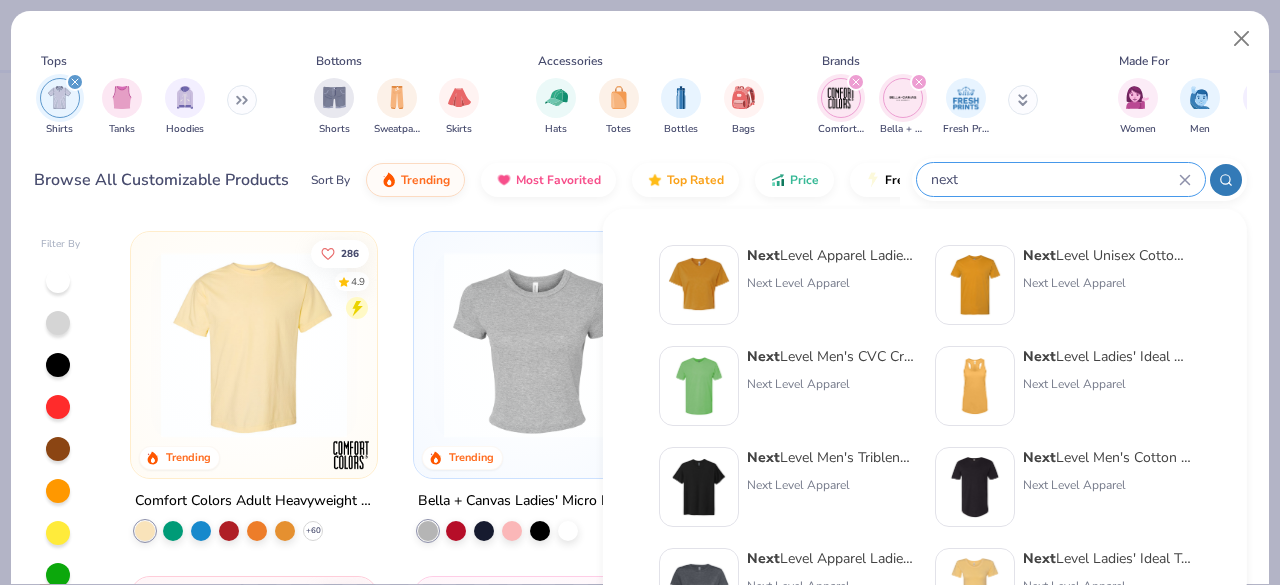 type on "next" 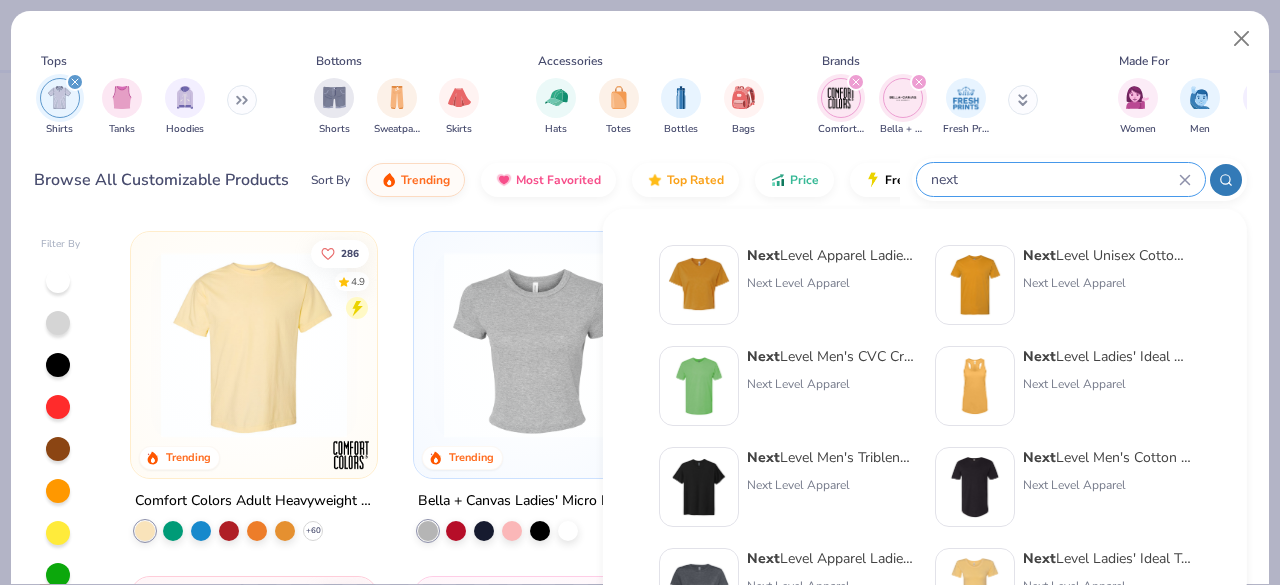 click at bounding box center [1023, 100] 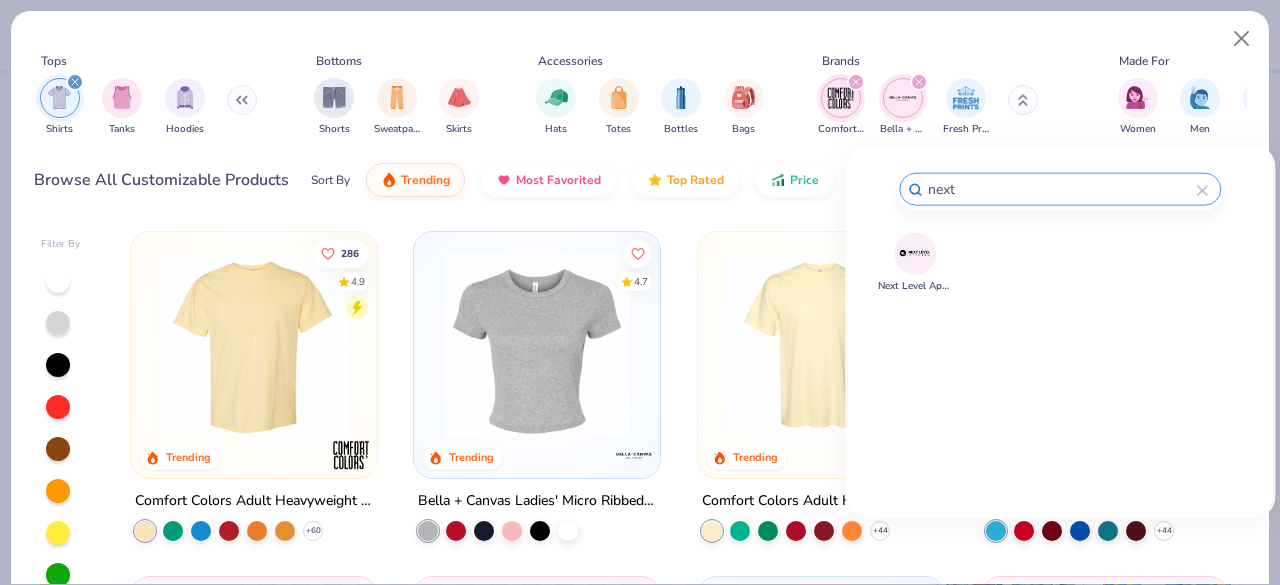 type on "next" 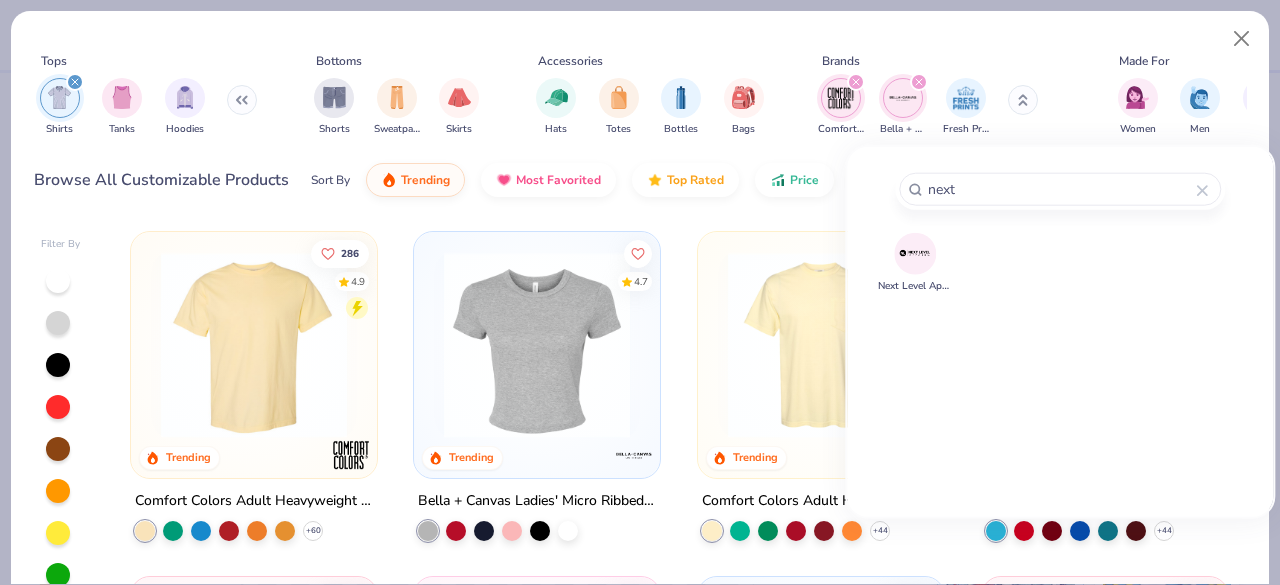 click at bounding box center [915, 253] 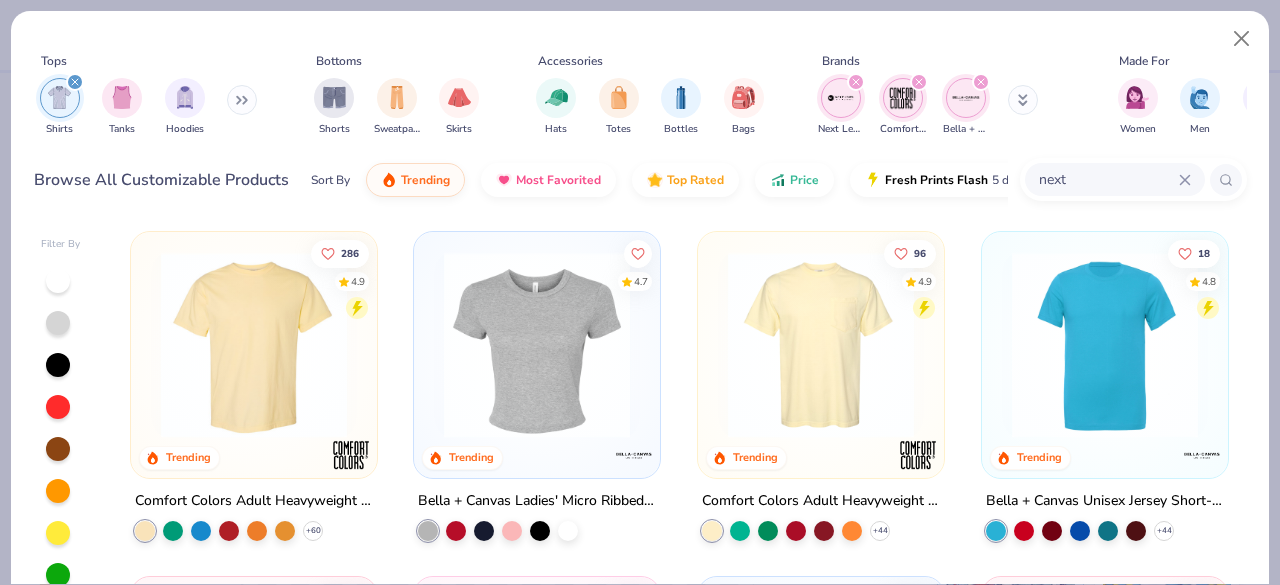 click at bounding box center (254, 345) 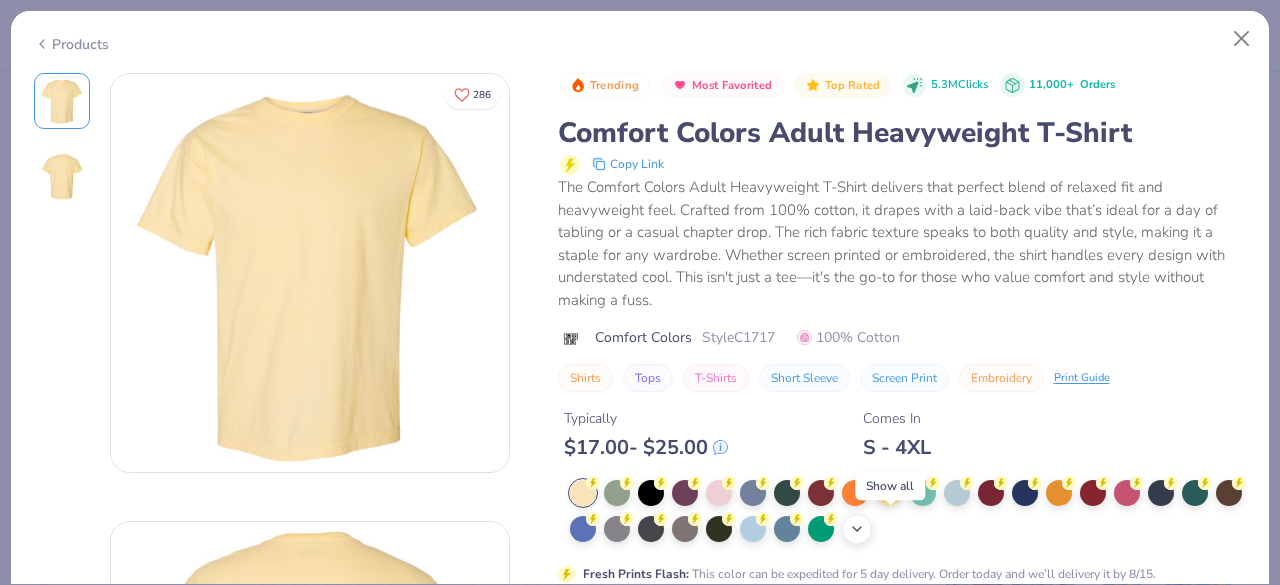 click on "+ 38" at bounding box center [908, 512] 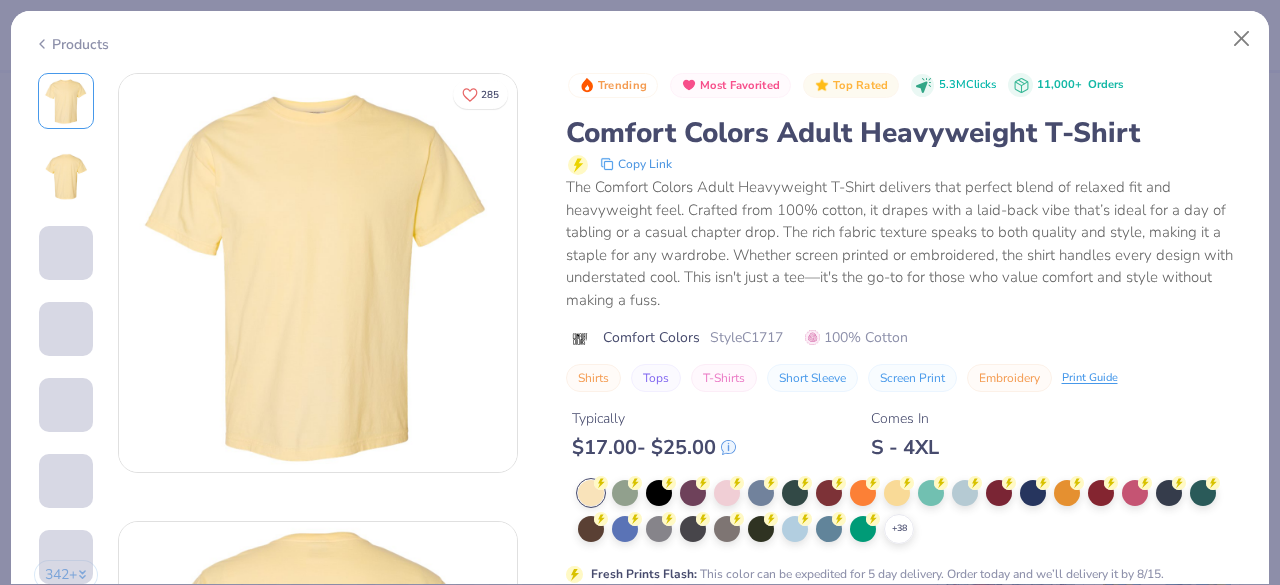 scroll, scrollTop: 90, scrollLeft: 0, axis: vertical 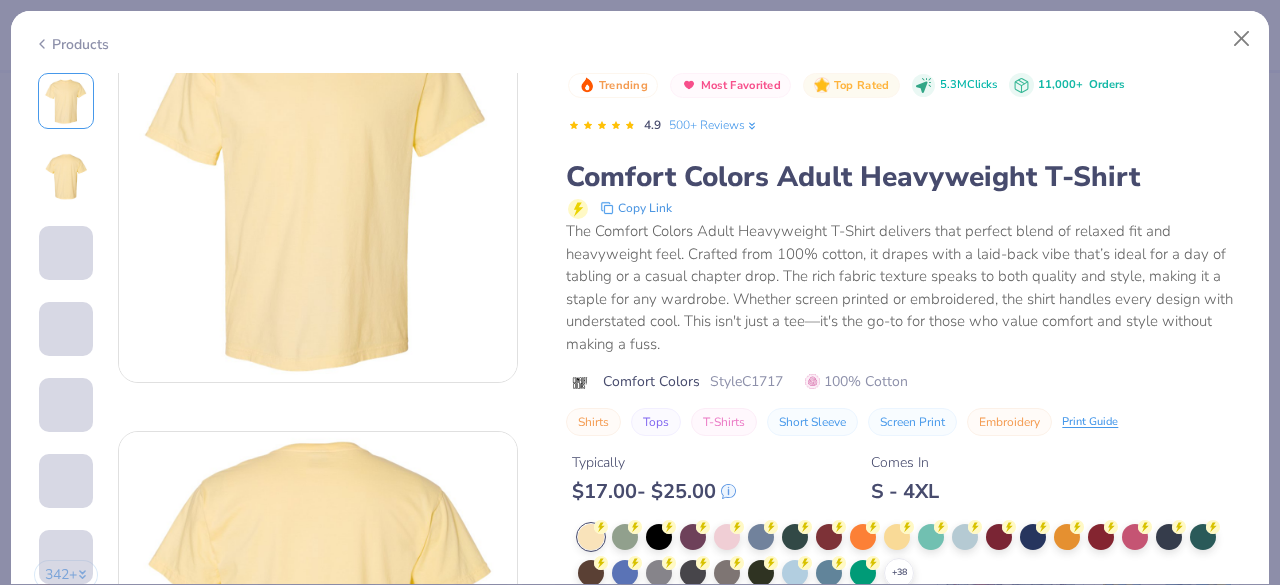 click at bounding box center (897, 537) 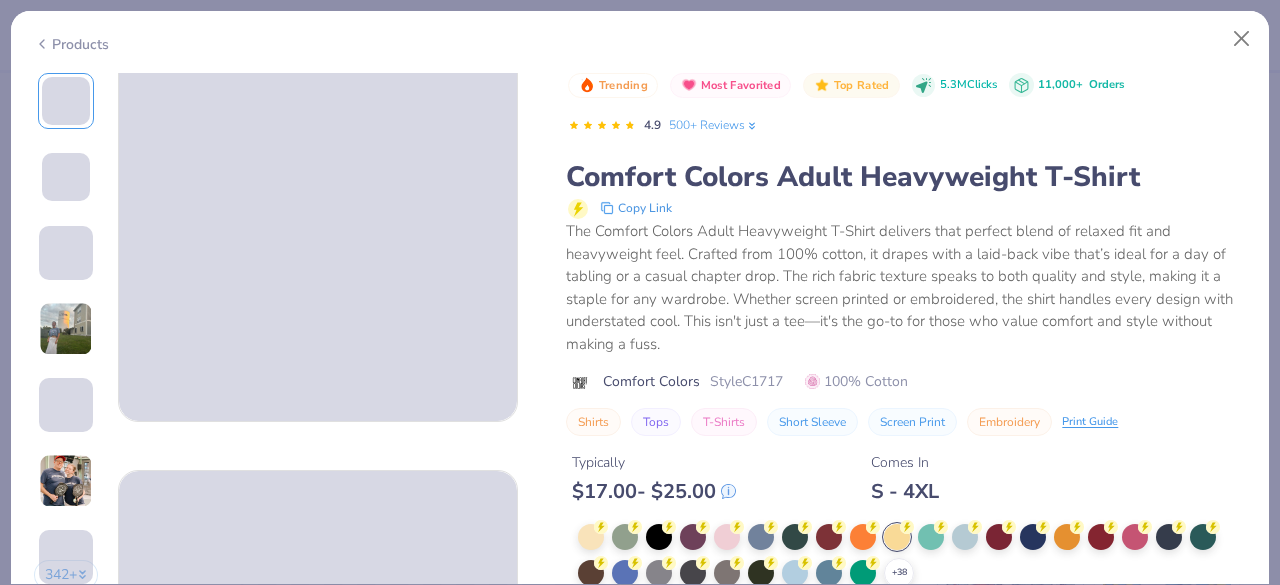 scroll, scrollTop: 179, scrollLeft: 0, axis: vertical 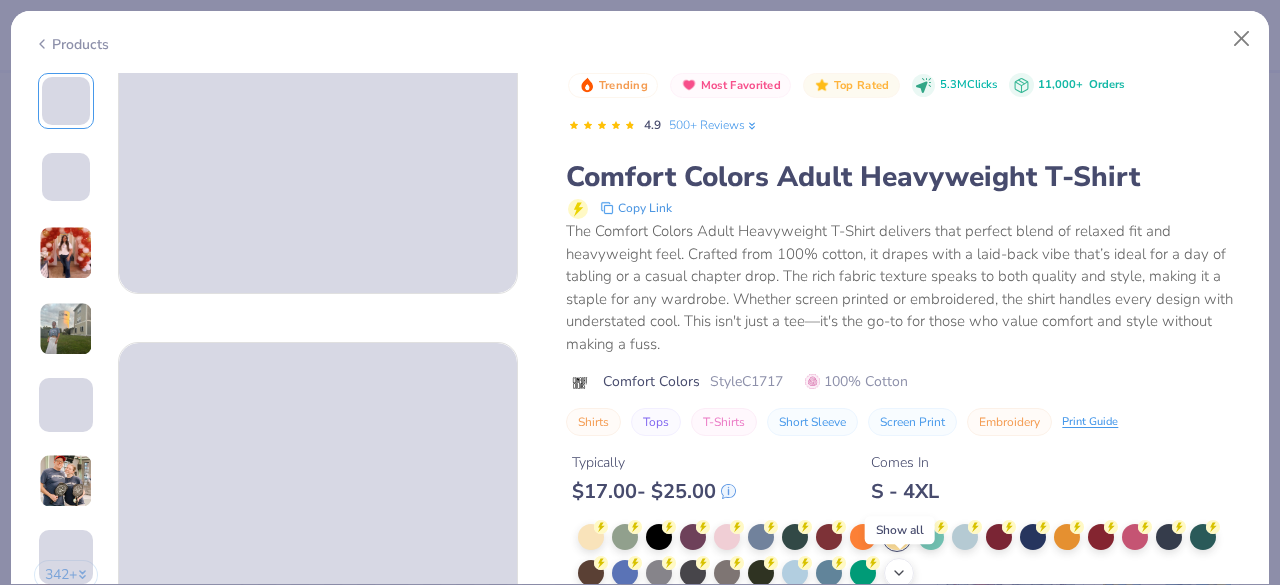 click 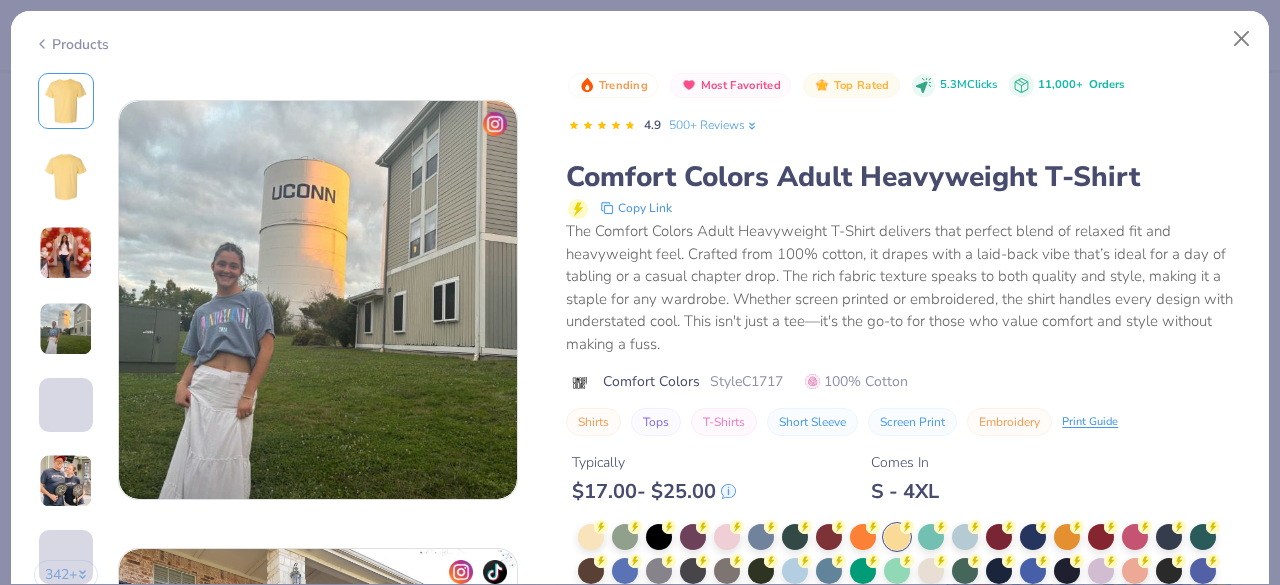 scroll, scrollTop: 1047, scrollLeft: 0, axis: vertical 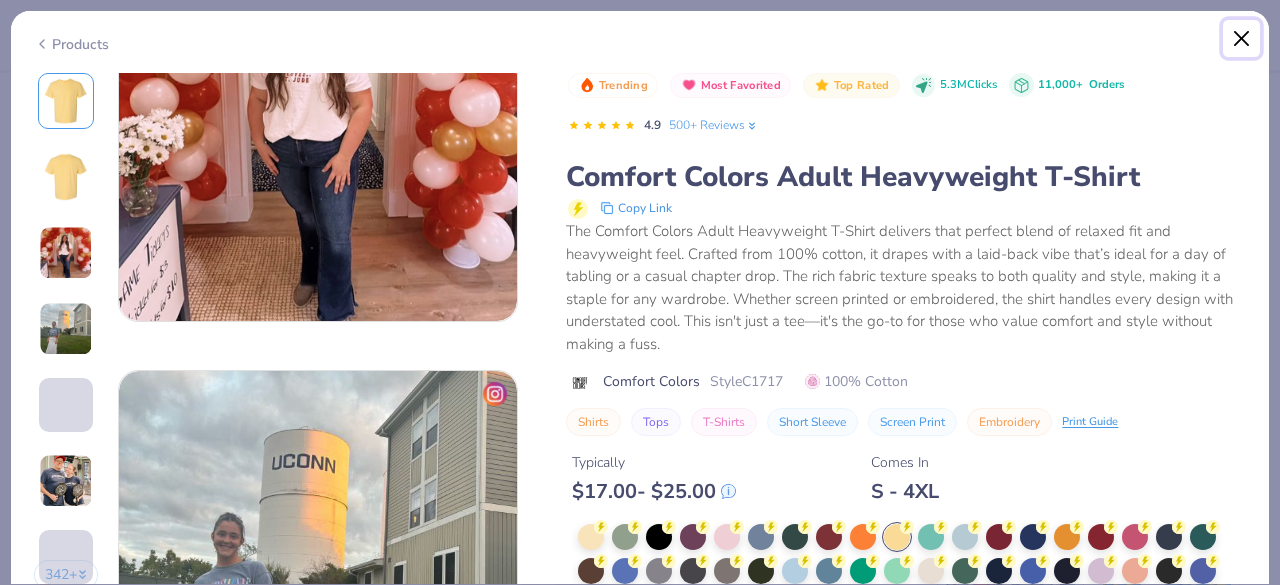 click at bounding box center (1242, 39) 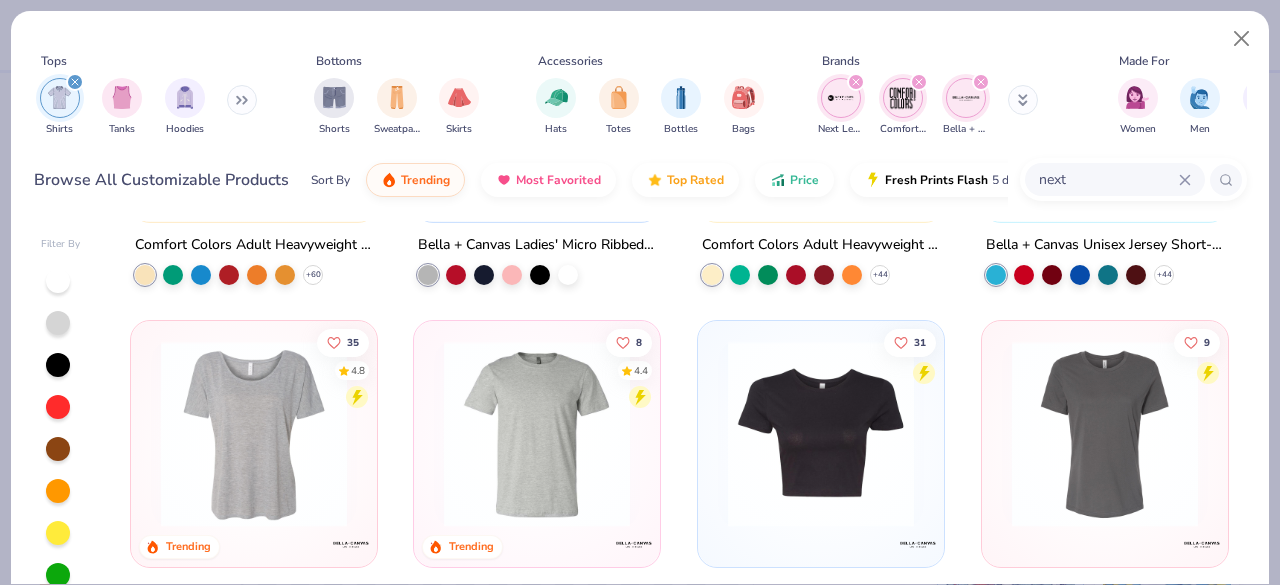 scroll, scrollTop: 253, scrollLeft: 0, axis: vertical 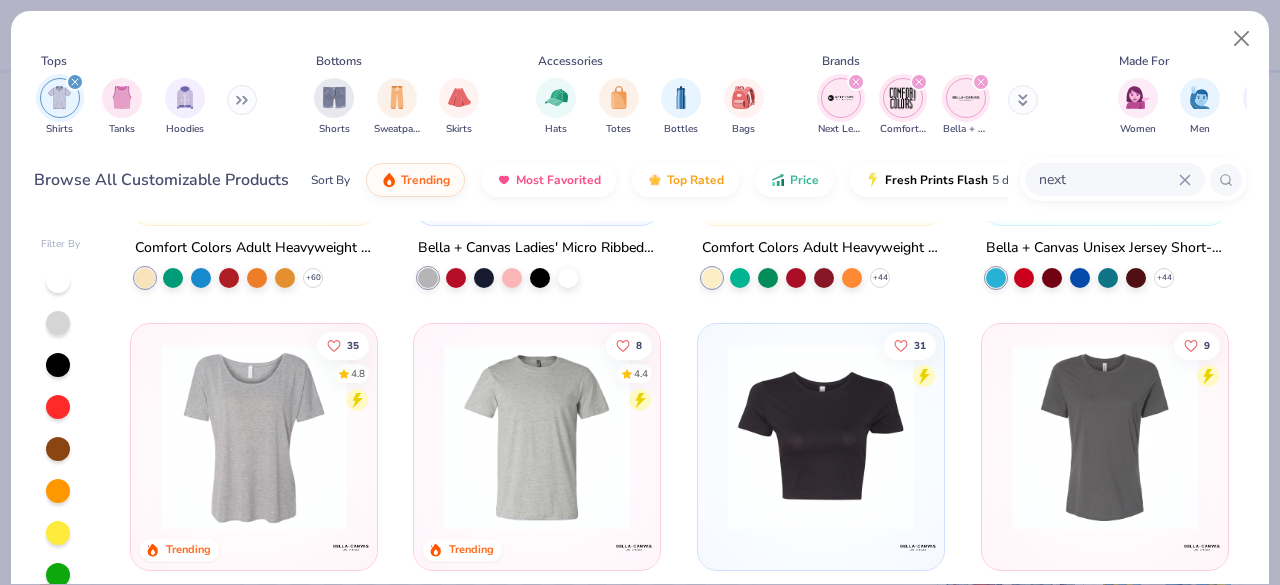 click at bounding box center (537, 437) 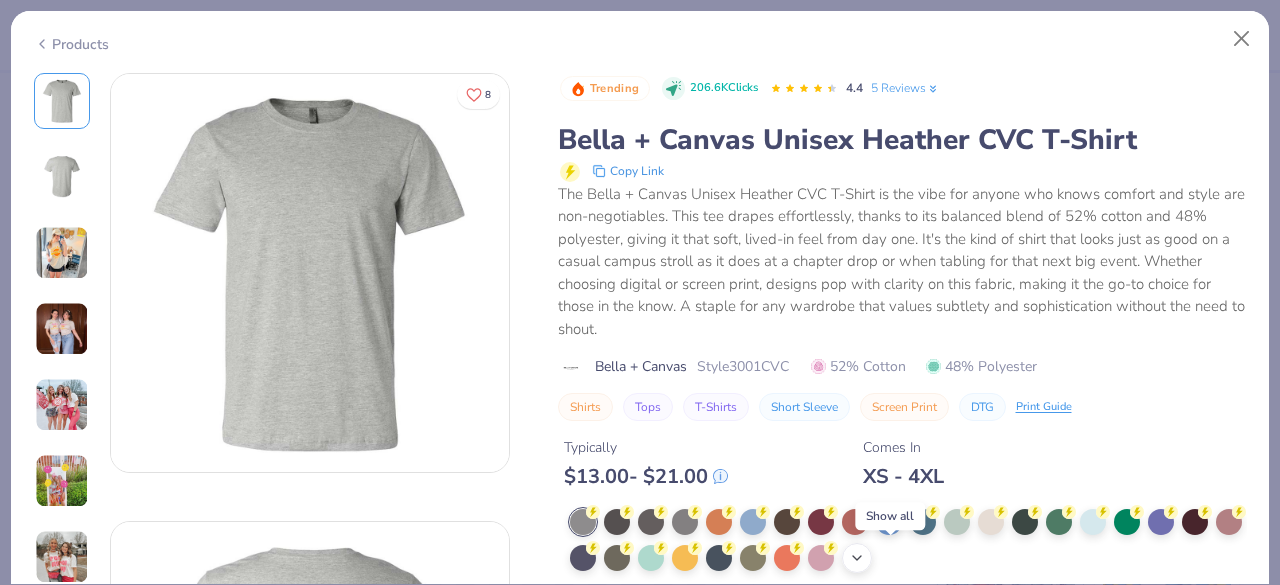 click 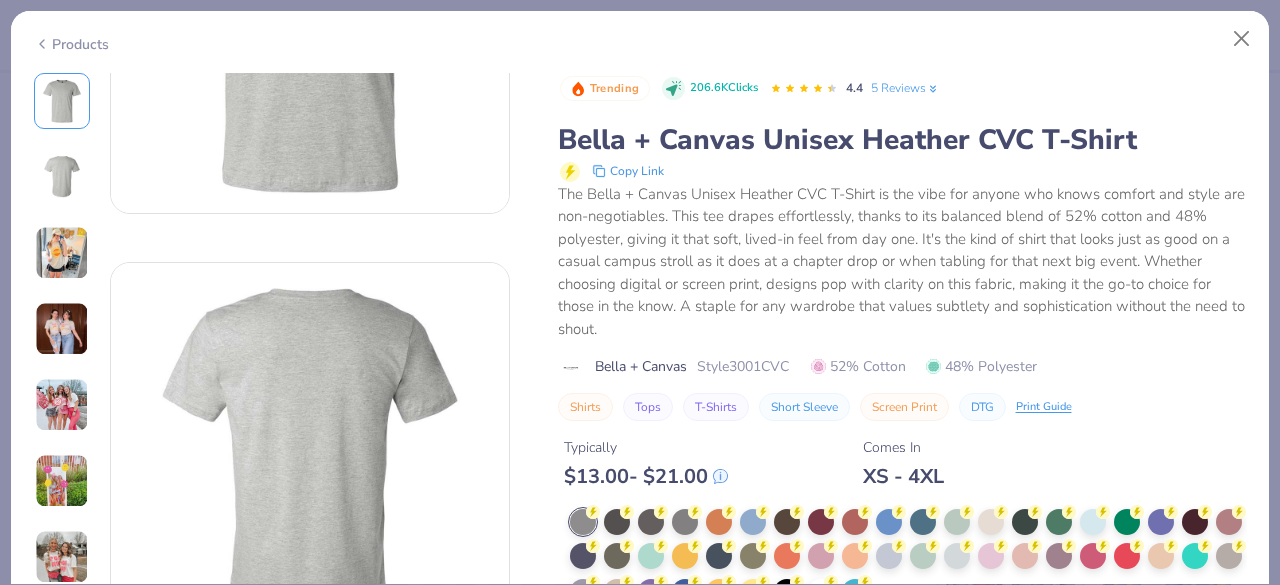 scroll, scrollTop: 199, scrollLeft: 0, axis: vertical 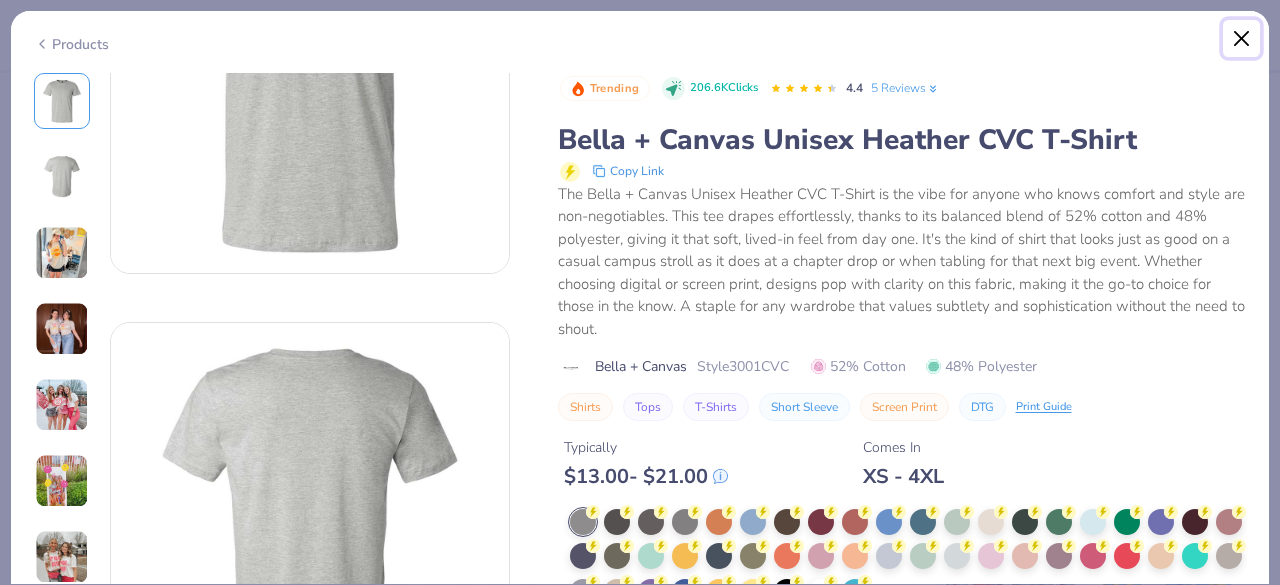 click at bounding box center [1242, 39] 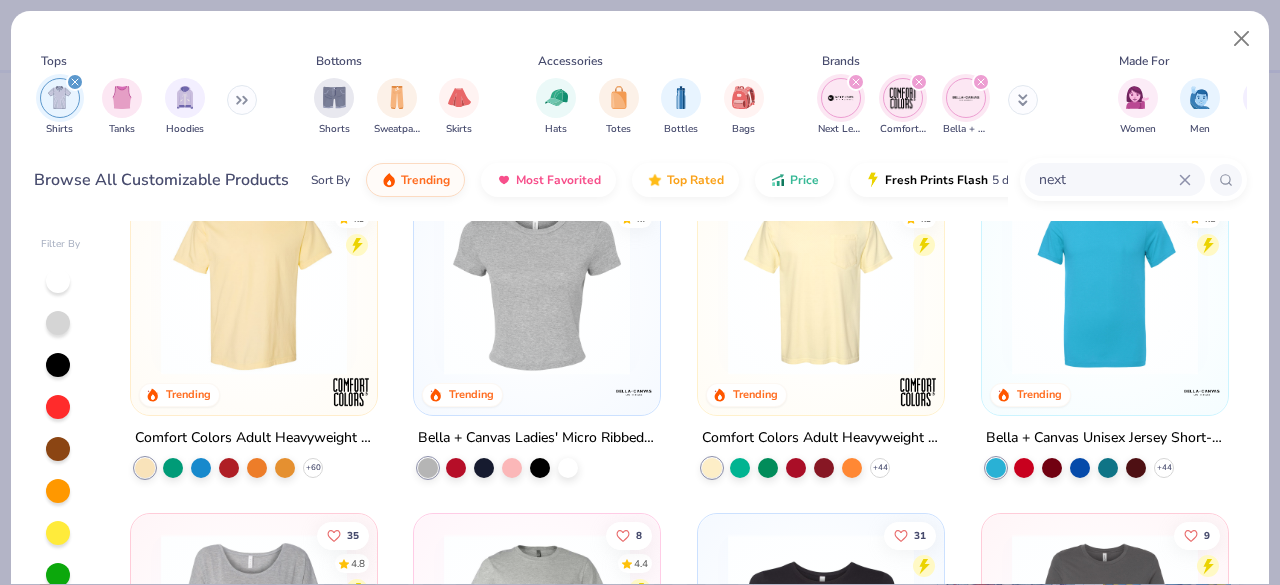 scroll, scrollTop: 58, scrollLeft: 0, axis: vertical 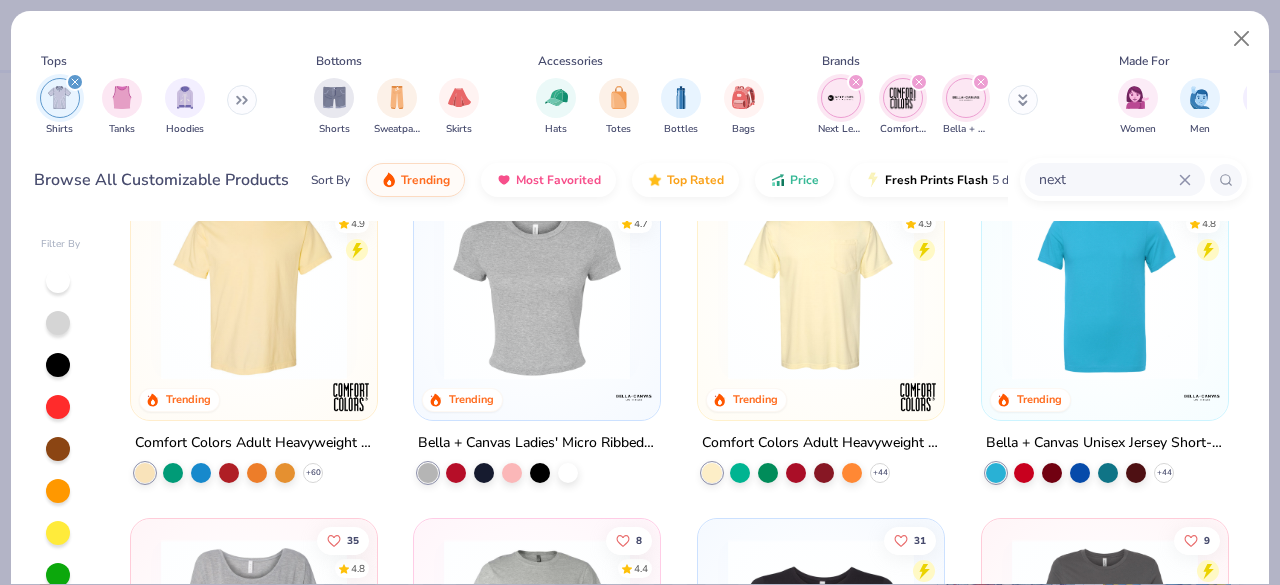 click at bounding box center [1105, 287] 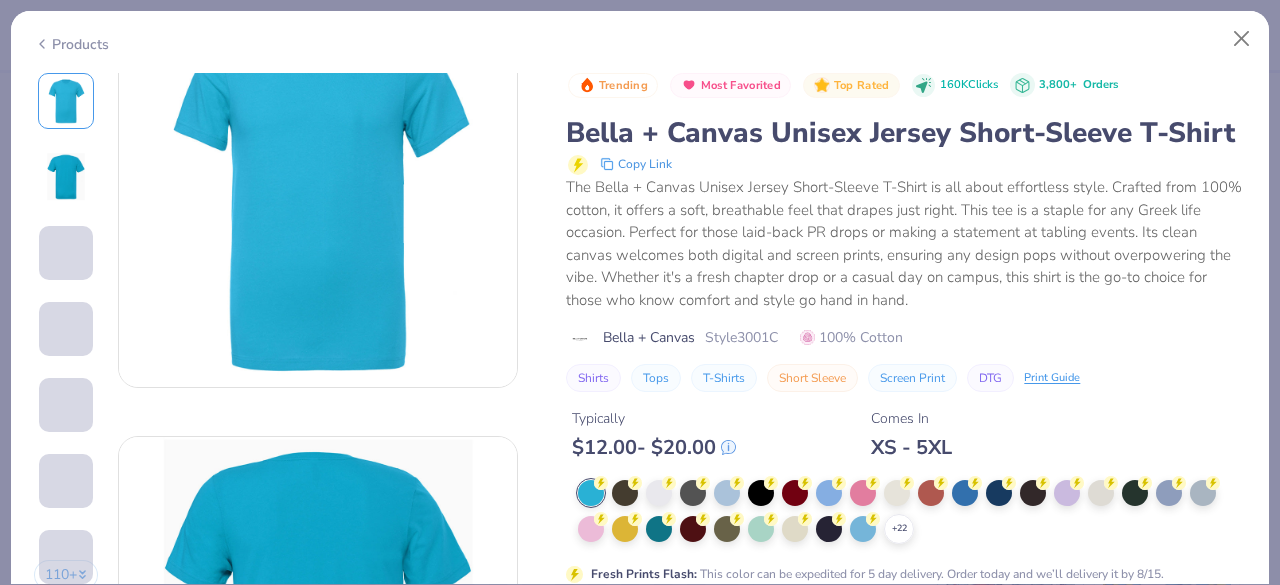 scroll, scrollTop: 89, scrollLeft: 0, axis: vertical 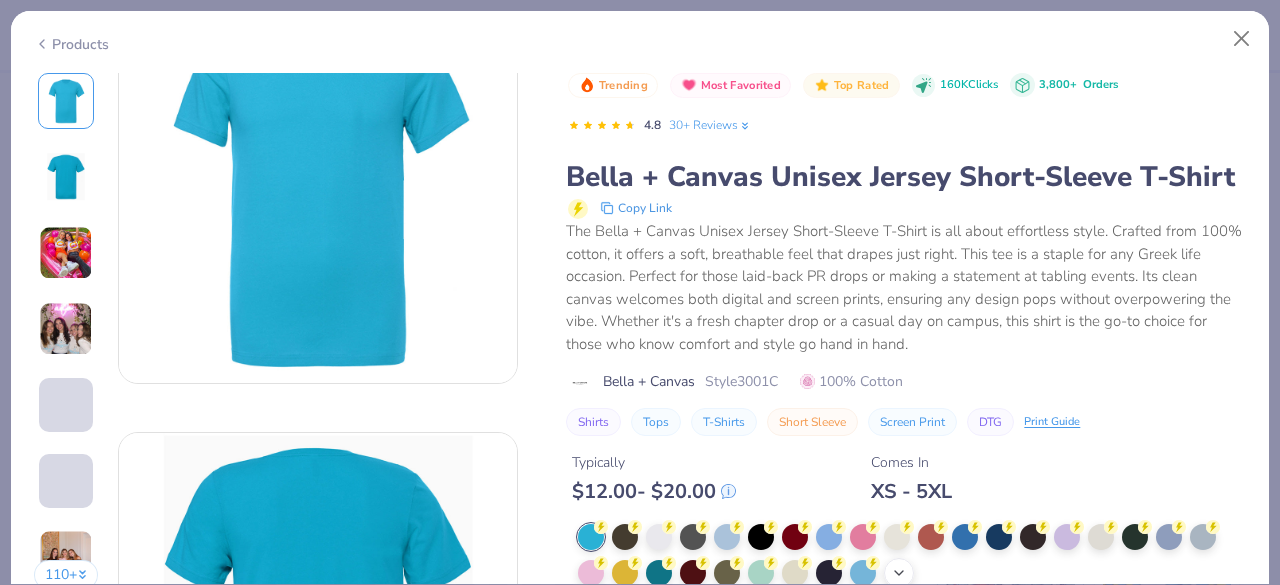 click on "24 $28.34 Per Item $680.16 Total Est. Delivery Aug 19 - 22 FREE Design Title Gamma Phi Beta Shirts Save SS Image AI Designs Add Text Upload Greek Clipart & logos Decorate 100 % Back # 499998A Original Proof Comfort Colors Adult Heavyweight T-Shirt Comfort Colors # C1717 Minimum Order: 24 + Fresh Prints Flash: This color can be expedited for 5 day delivery. Print Type Screen Print Embroidery Digital Print Applique Transfers Vinyl Foil Rhinestones Standard Puff Ink Neon Ink Metallic & Glitter Ink Glow in the Dark Ink Water based Ink Need help? Chat with us.
Tops Shirts Tanks Hoodies Bottoms Shorts Sweatpants Skirts Accessories Hats Totes Bottles Bags Brands Next Level Apparel Comfort Colors Bella + Canvas Made For Women Men Unisex Fits Cropped Slim Regular Oversized Styles Classic Sportswear Athleisure Minimums 12-17 18-23 24-35 Print Types Guide Embroidery Screen Print Applique Browse All Customizable Products Sort By Trending Most Favorited Top Rated" at bounding box center [640, 292] 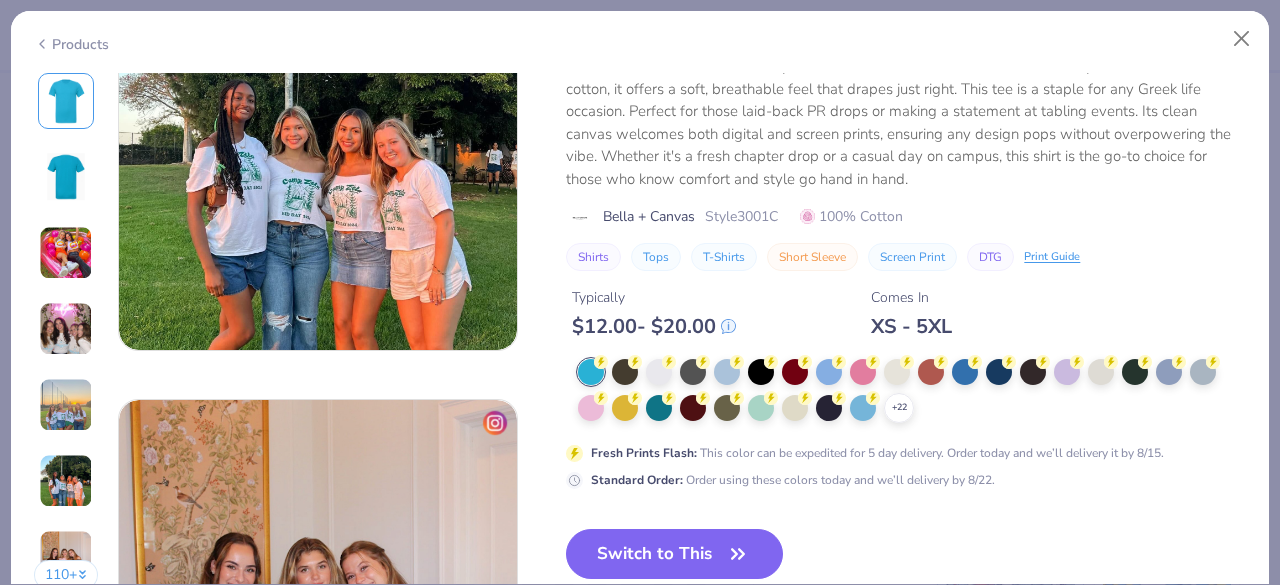 scroll, scrollTop: 2363, scrollLeft: 0, axis: vertical 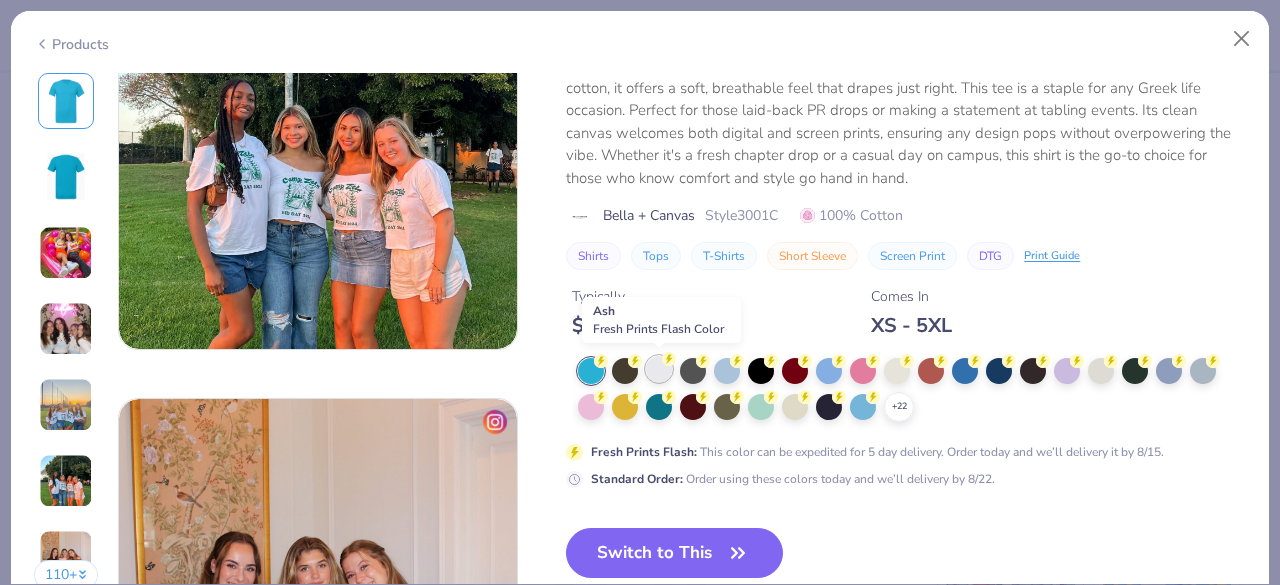 click at bounding box center [659, 369] 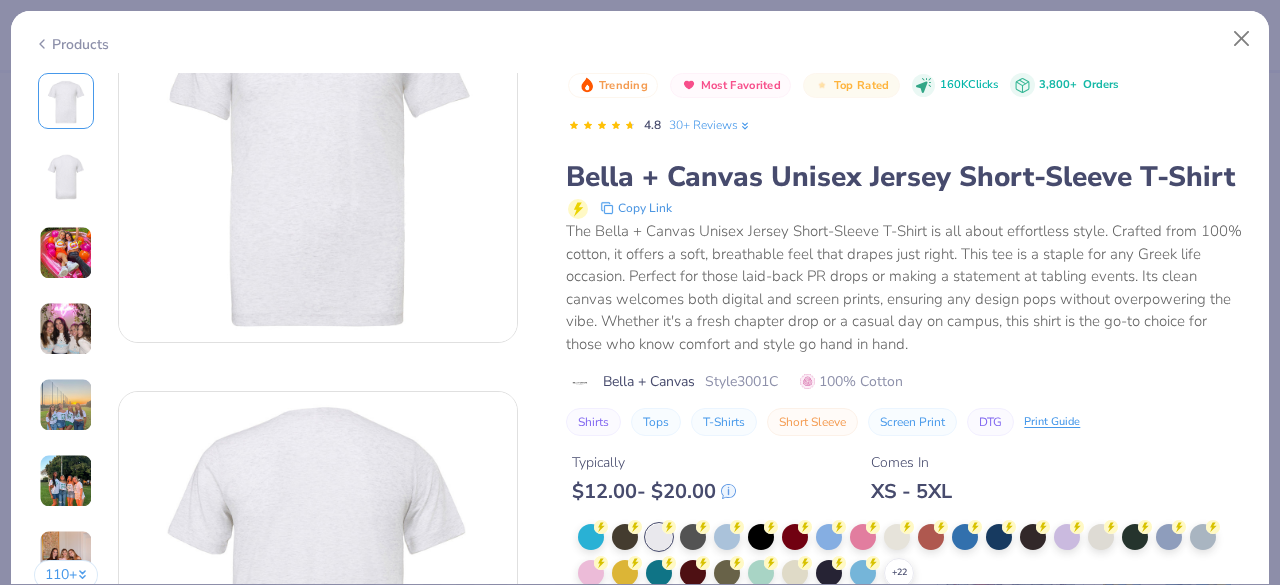 scroll, scrollTop: 0, scrollLeft: 0, axis: both 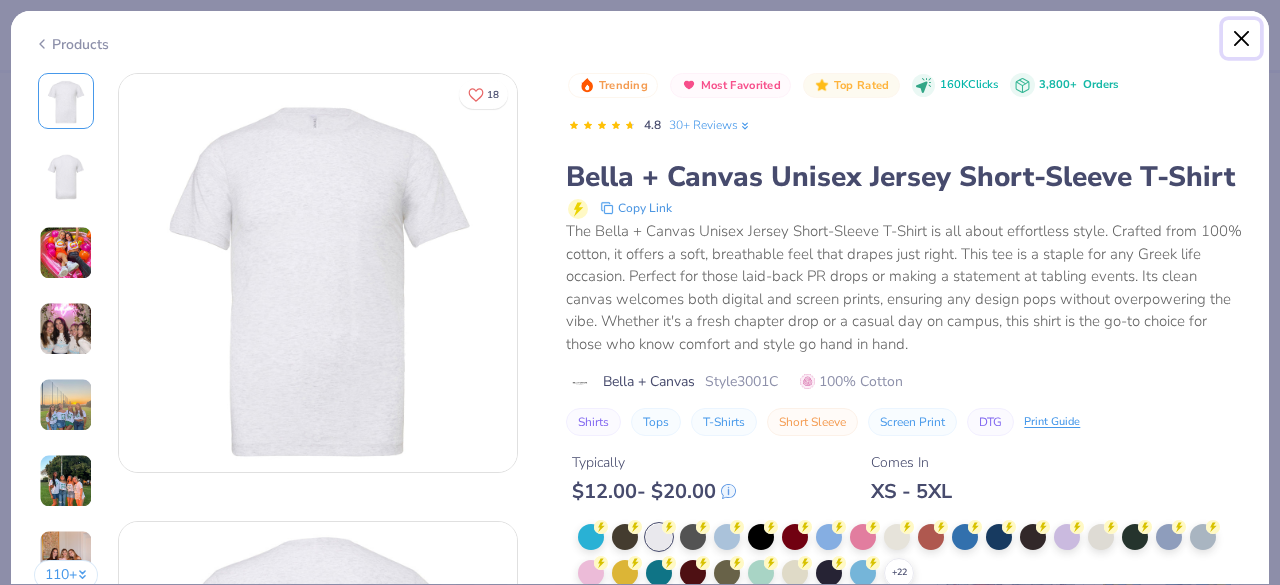 click at bounding box center (1242, 39) 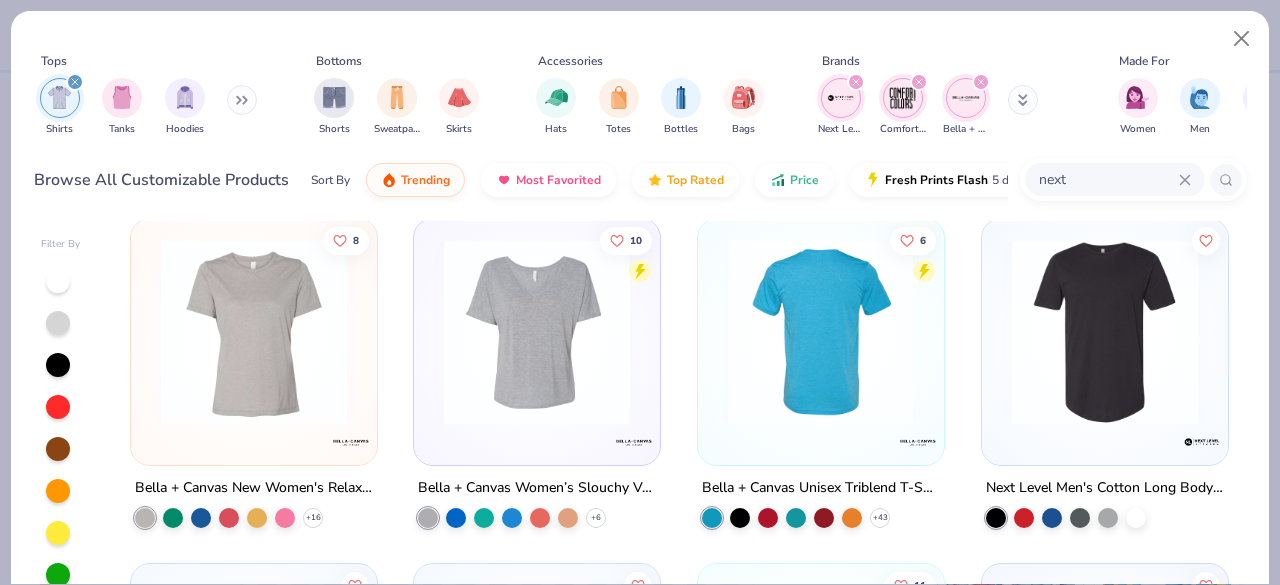 scroll, scrollTop: 1393, scrollLeft: 0, axis: vertical 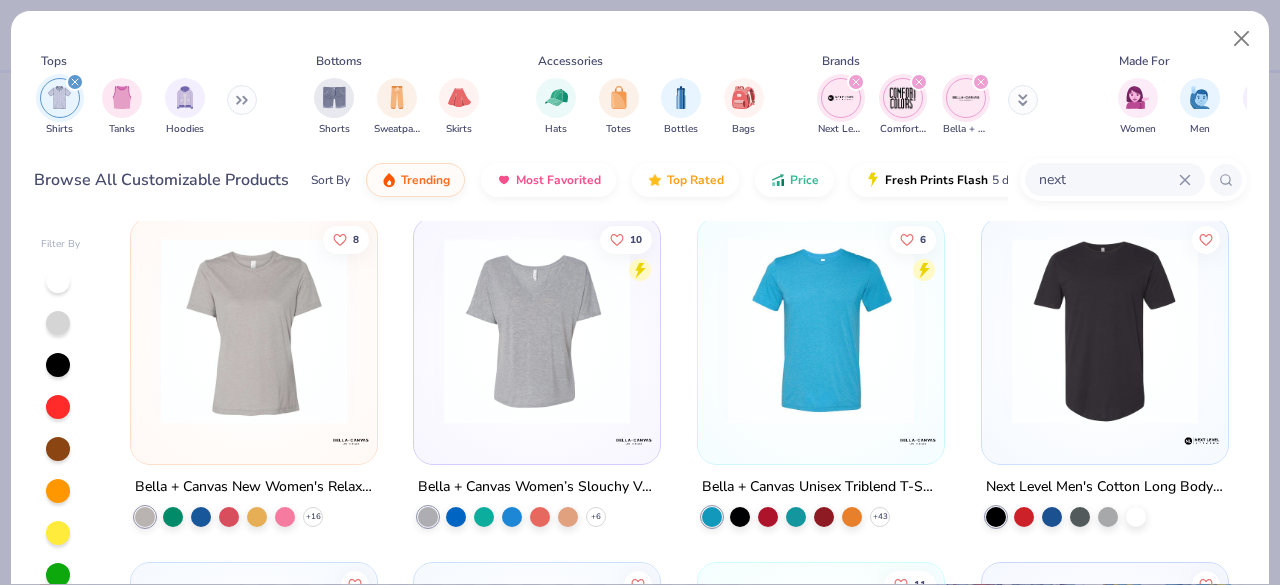 click at bounding box center [821, 331] 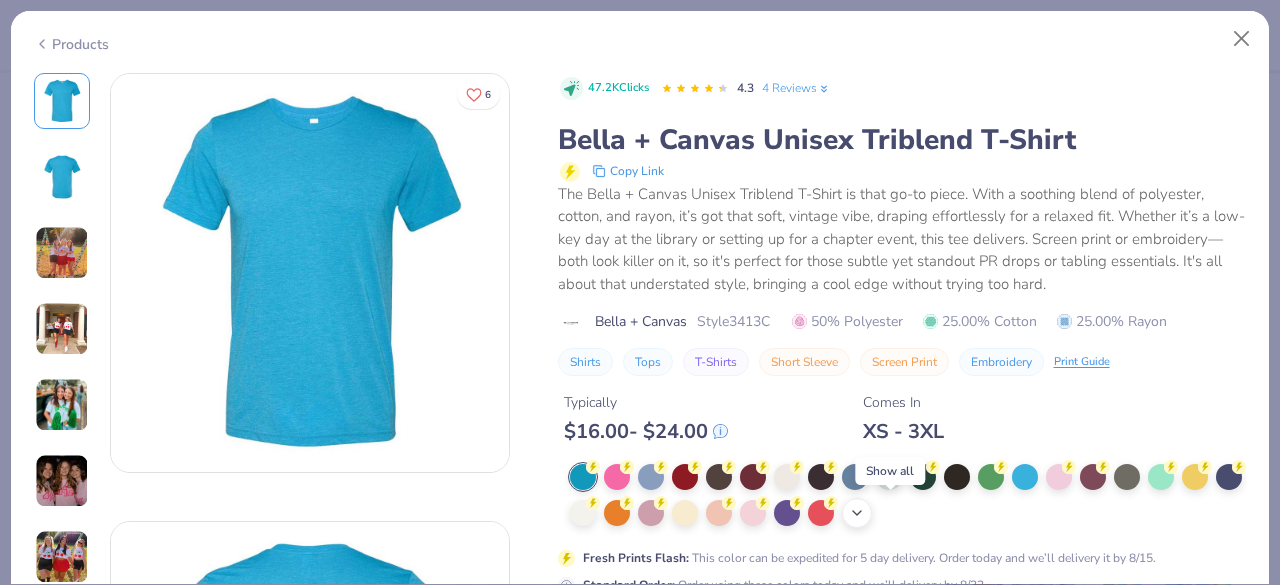 click on "+ 21" at bounding box center [857, 513] 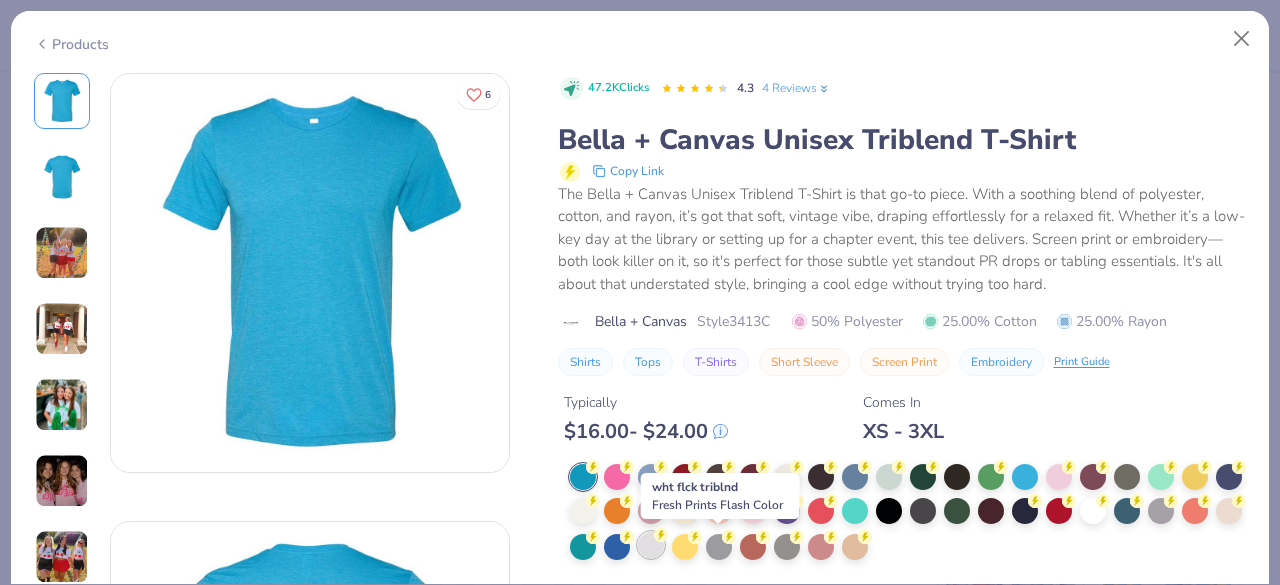 click at bounding box center (651, 545) 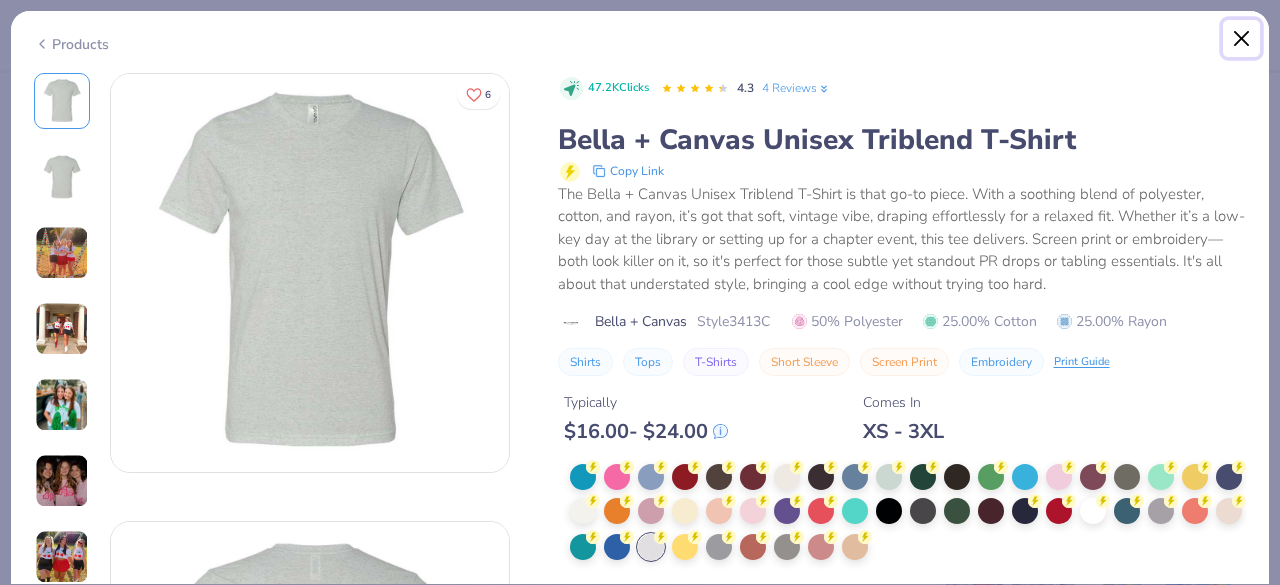 click at bounding box center (1242, 39) 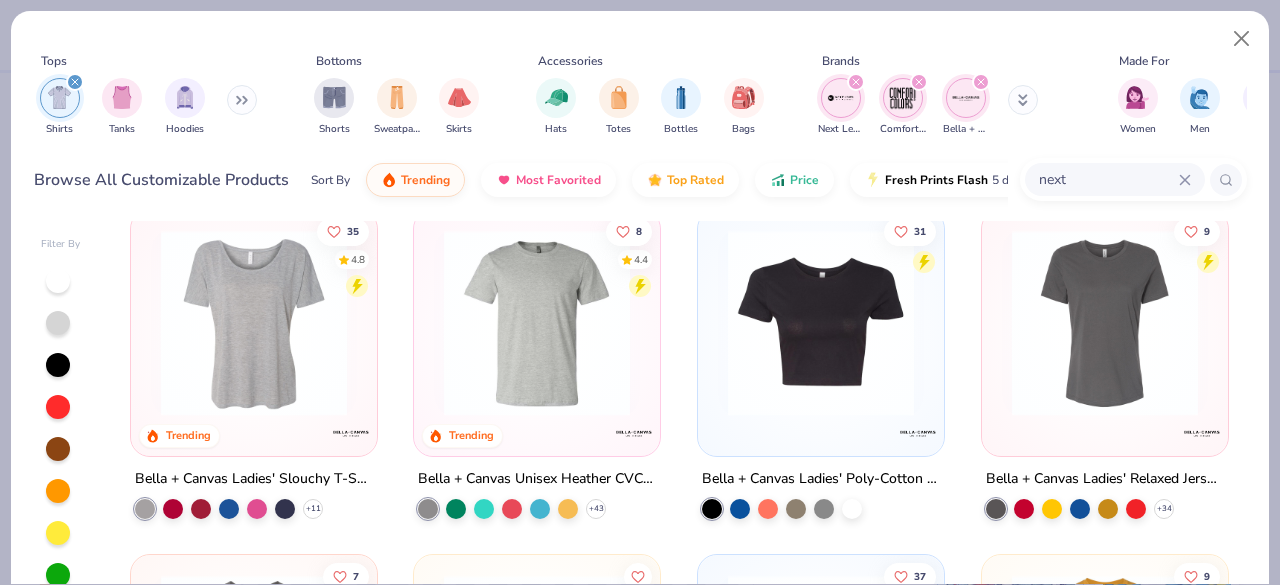 scroll, scrollTop: 365, scrollLeft: 0, axis: vertical 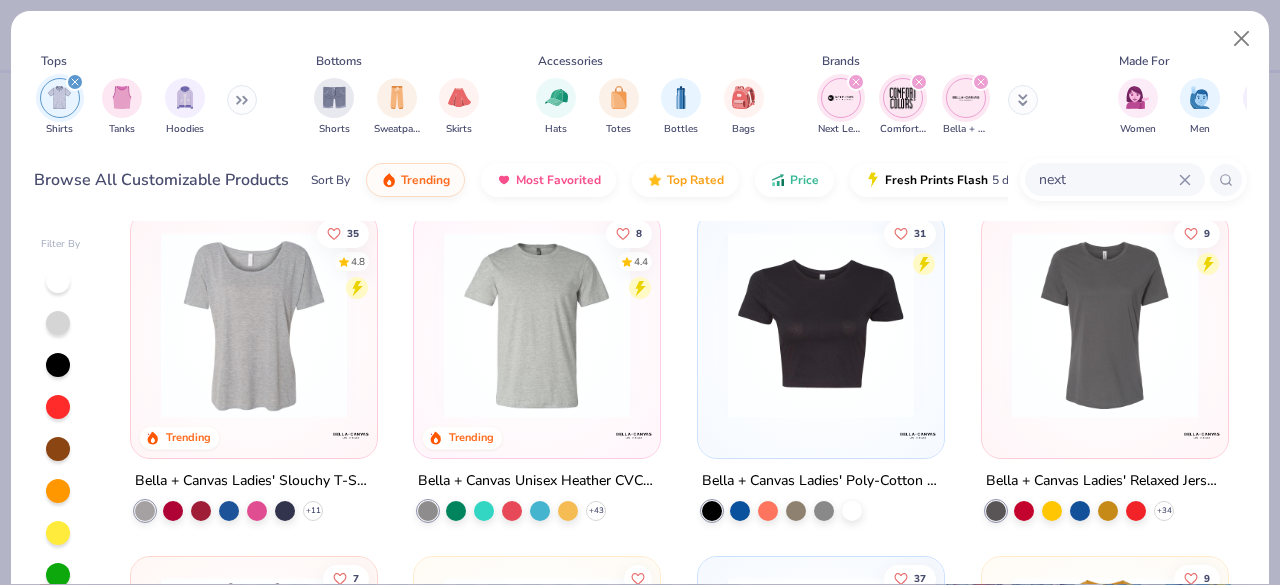 click at bounding box center [537, 325] 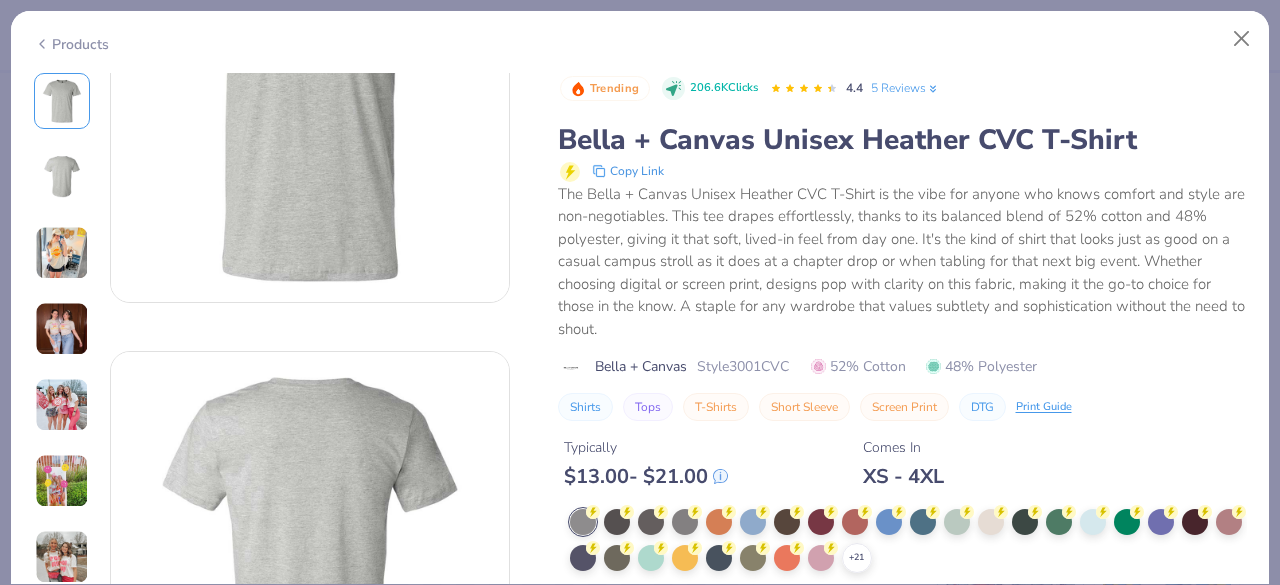 scroll, scrollTop: 0, scrollLeft: 0, axis: both 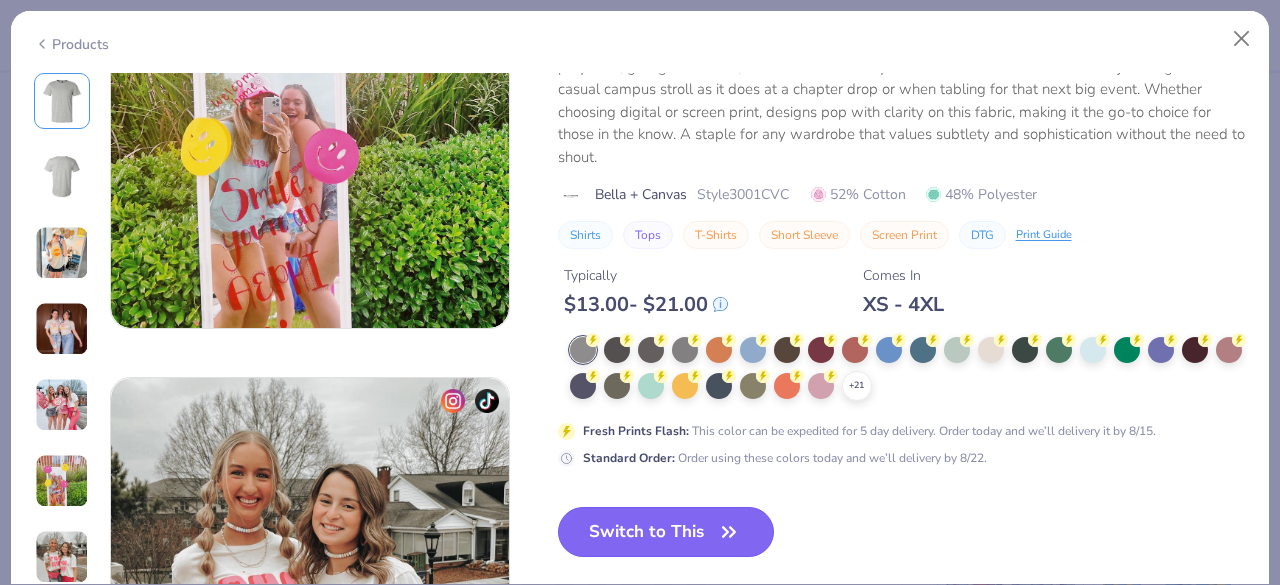 click on "Switch to This" at bounding box center (666, 532) 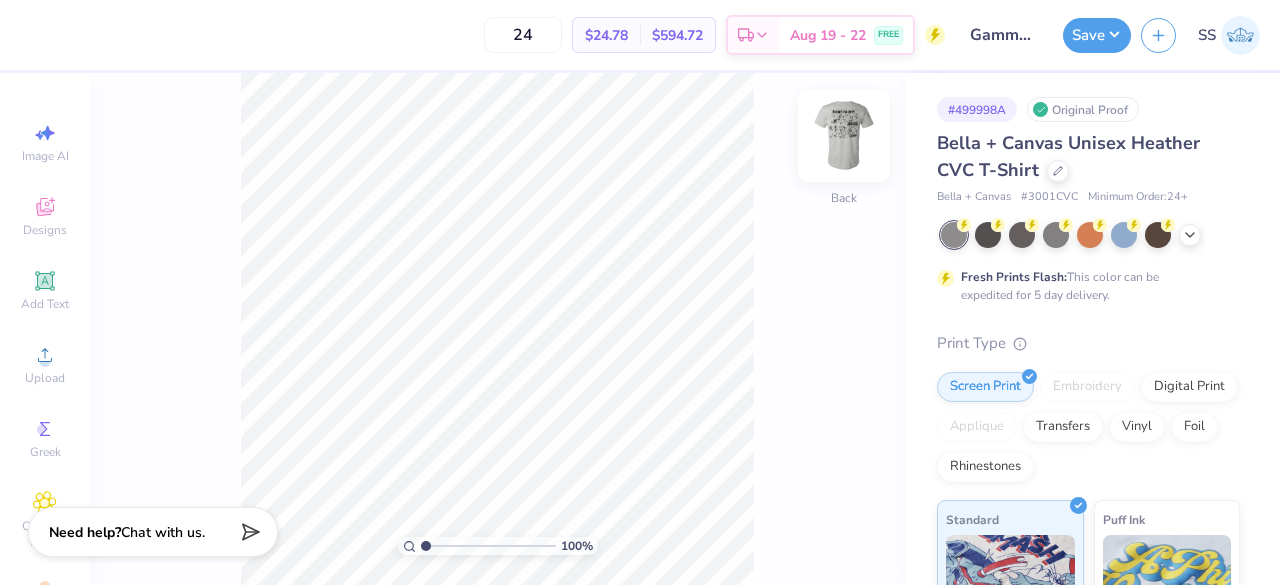 click at bounding box center [844, 136] 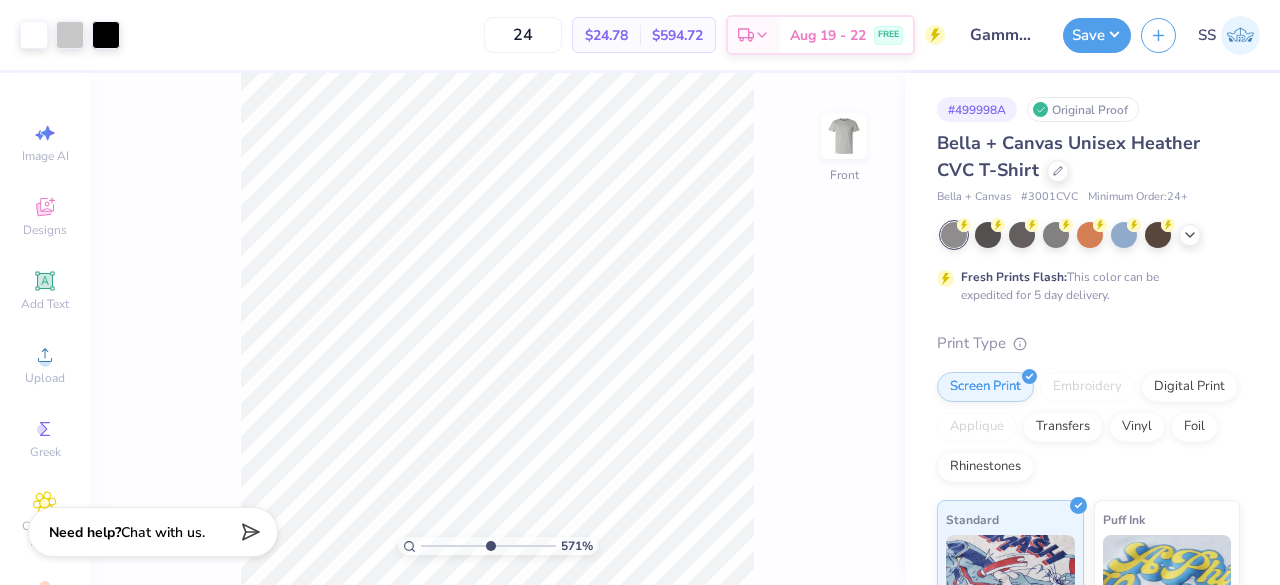 drag, startPoint x: 431, startPoint y: 544, endPoint x: 489, endPoint y: 553, distance: 58.694122 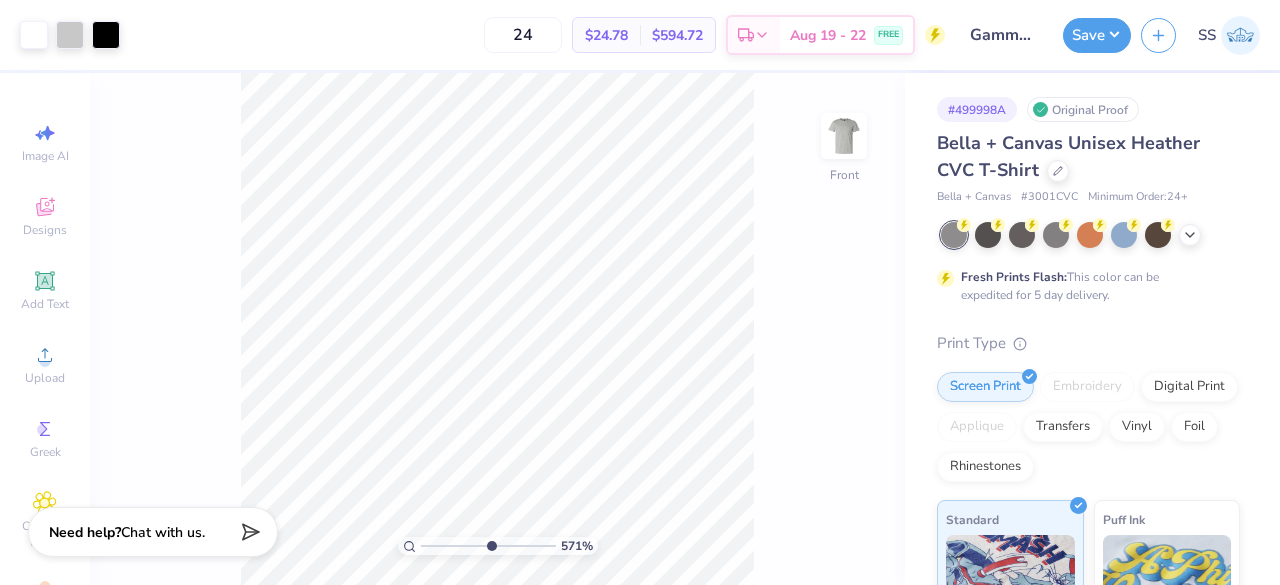 click at bounding box center [488, 546] 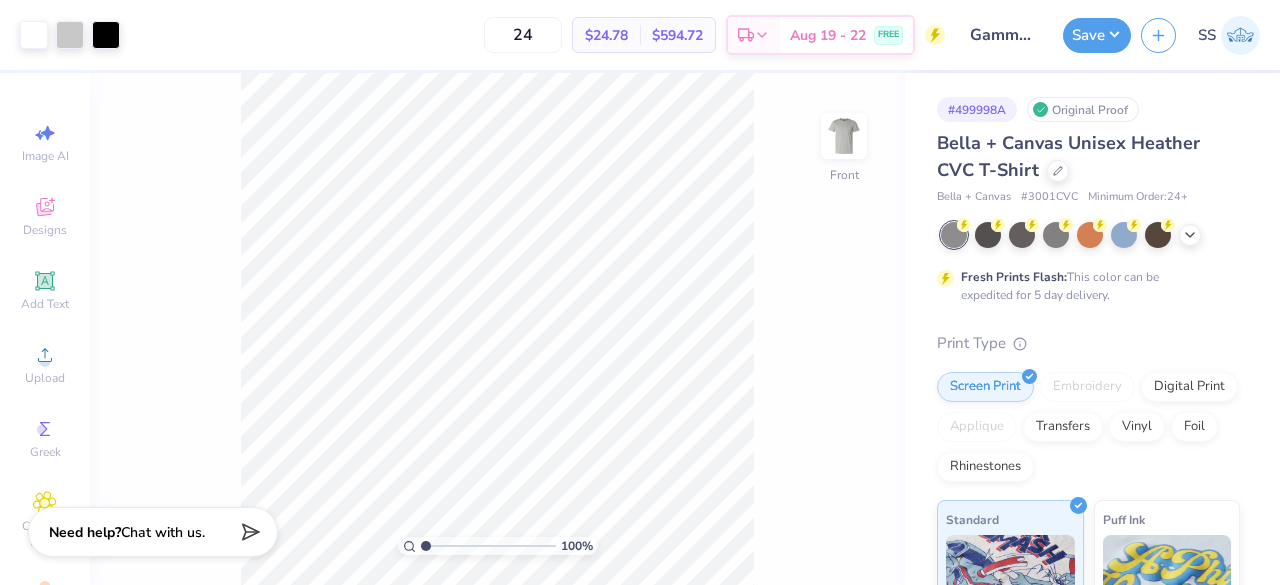 drag, startPoint x: 491, startPoint y: 549, endPoint x: 403, endPoint y: 549, distance: 88 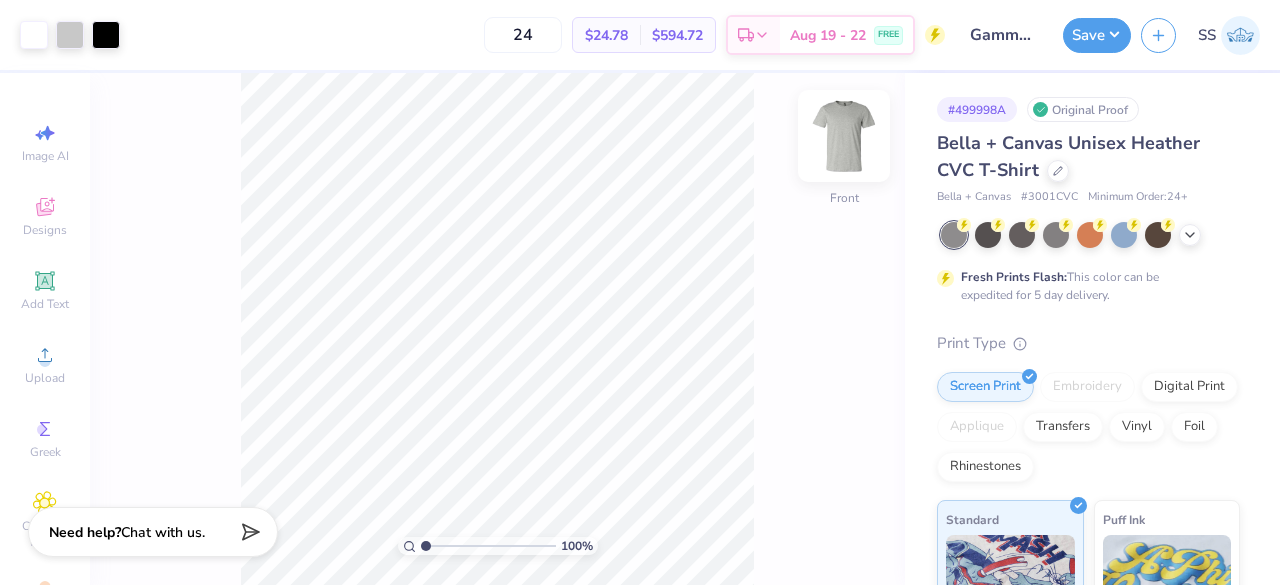 click at bounding box center [844, 136] 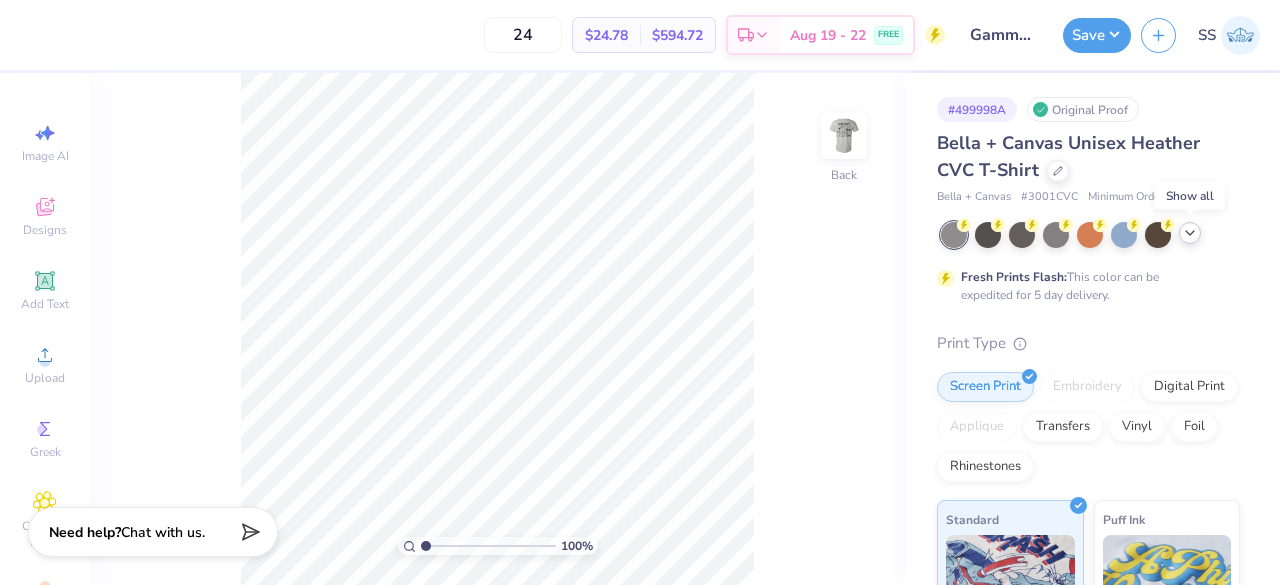 click 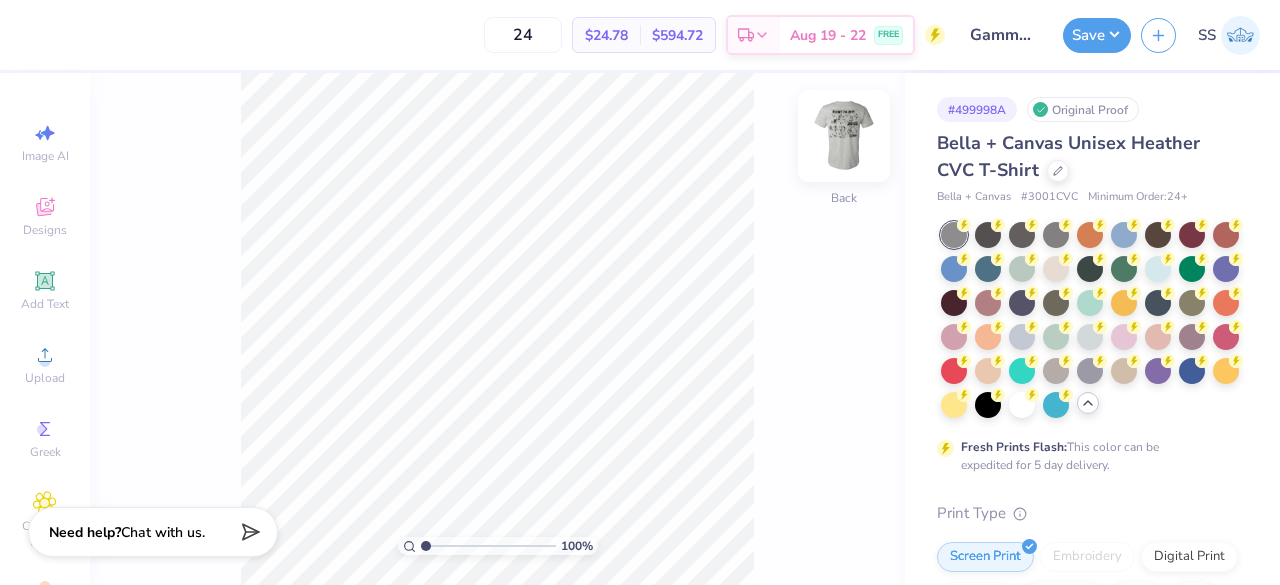 click at bounding box center [844, 136] 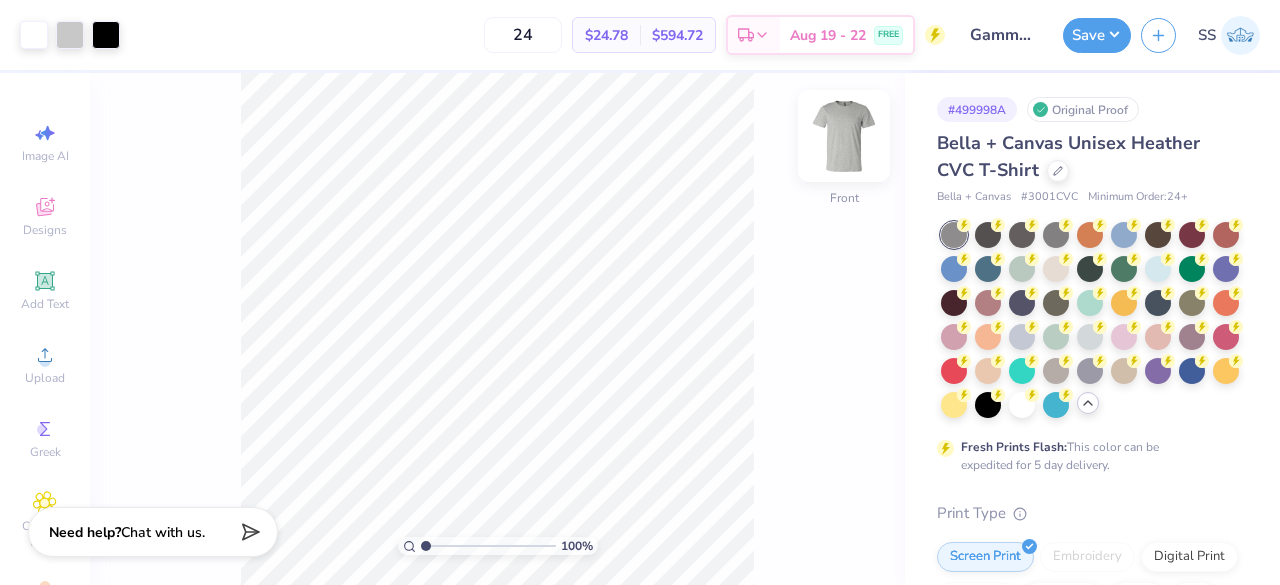 click at bounding box center [844, 136] 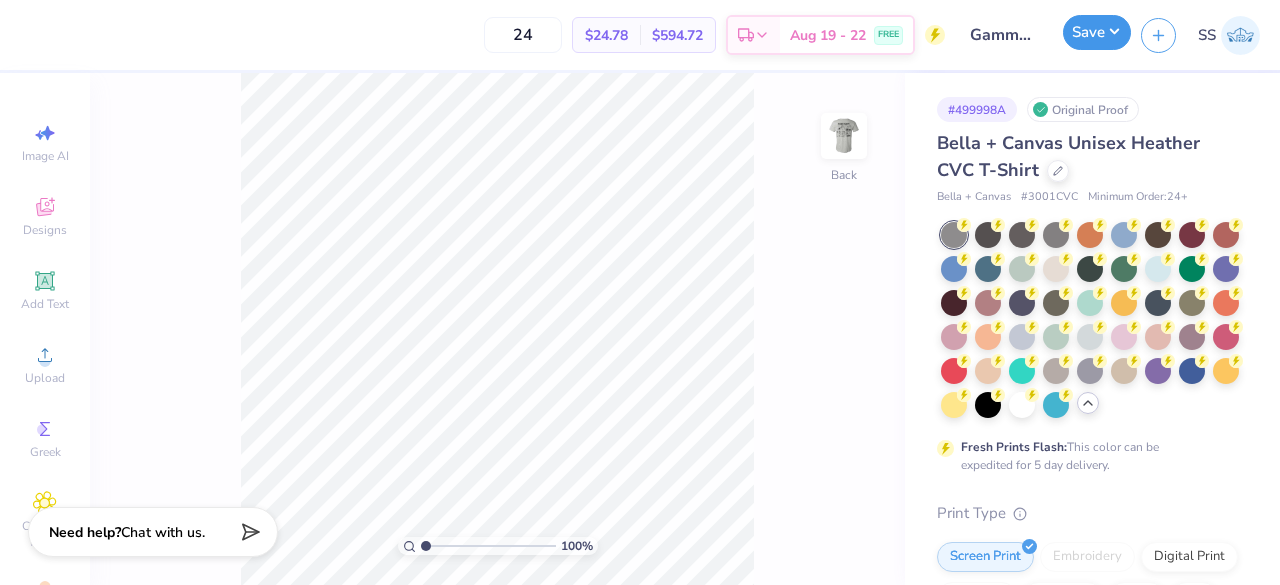 click on "Save" at bounding box center [1097, 32] 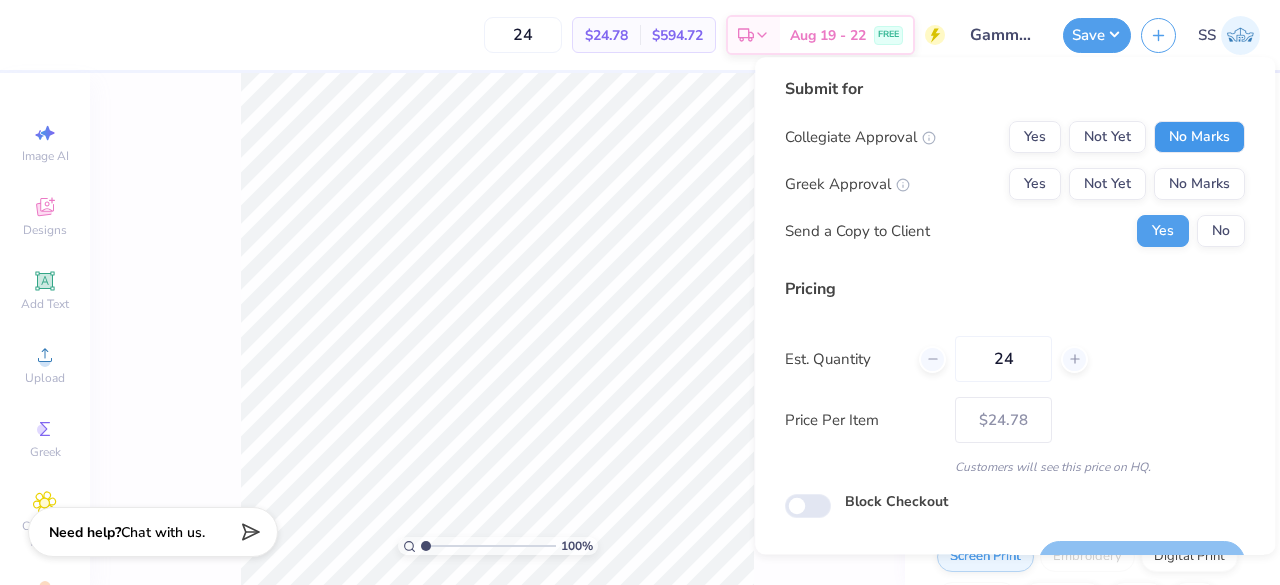 click on "No Marks" at bounding box center [1199, 137] 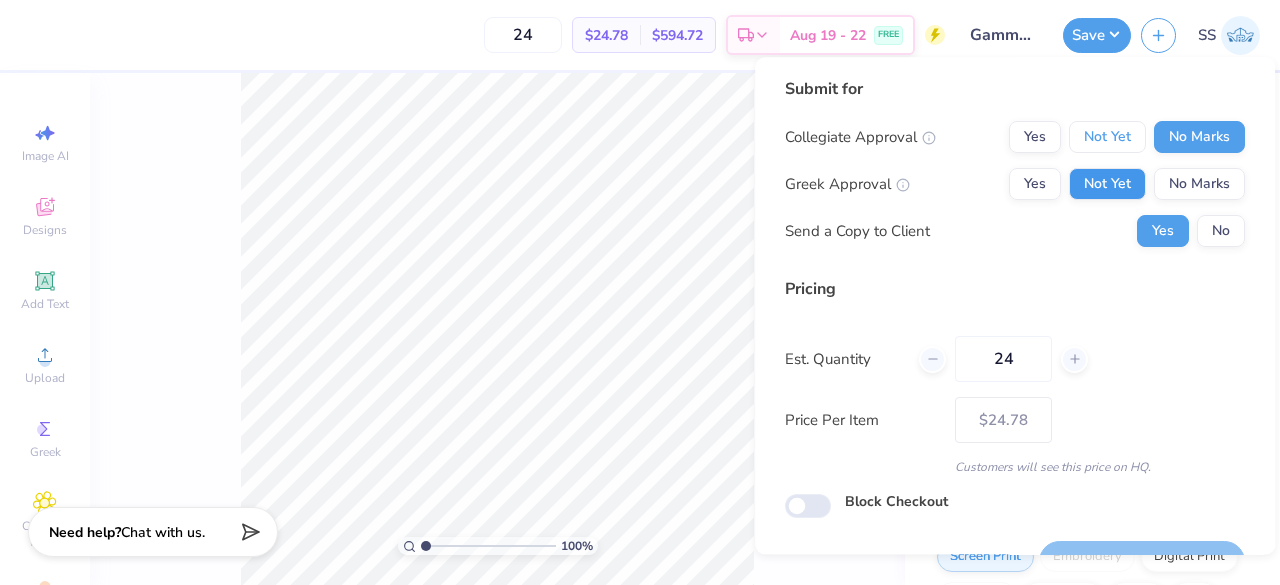 drag, startPoint x: 1104, startPoint y: 129, endPoint x: 1094, endPoint y: 189, distance: 60.827625 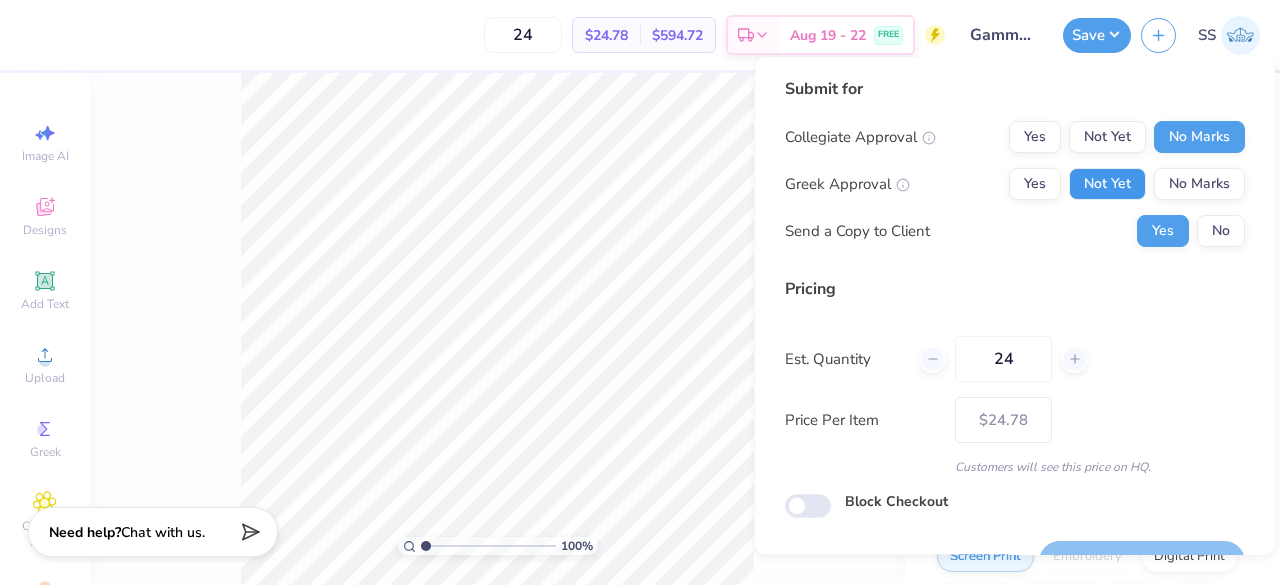 click on "Not Yet" at bounding box center [1107, 184] 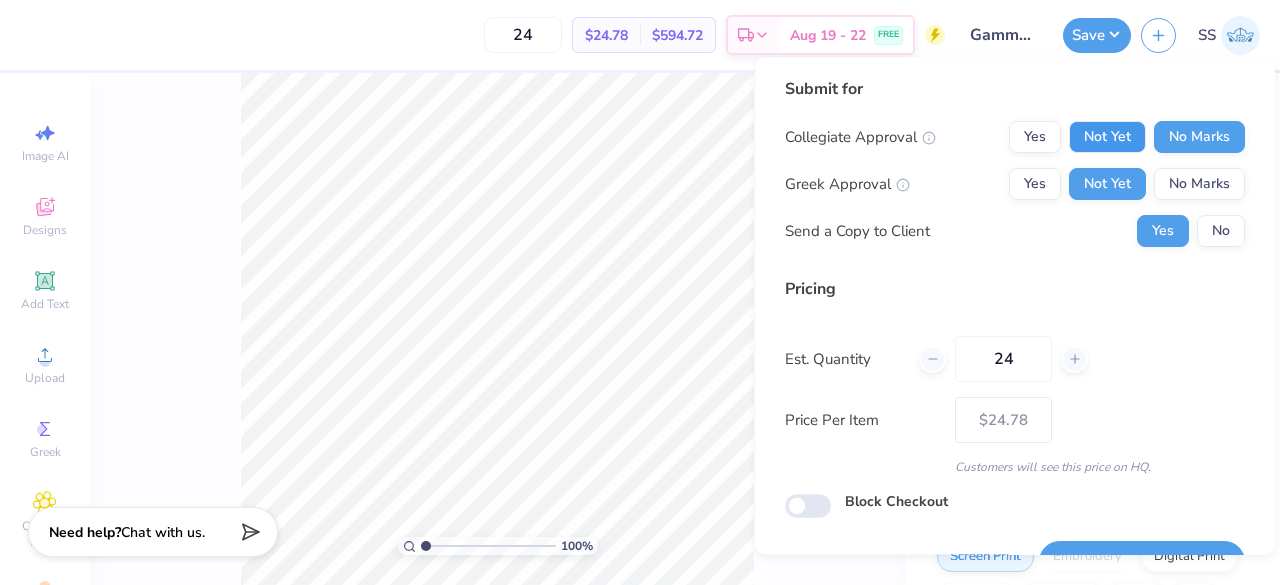 click on "Not Yet" at bounding box center [1107, 137] 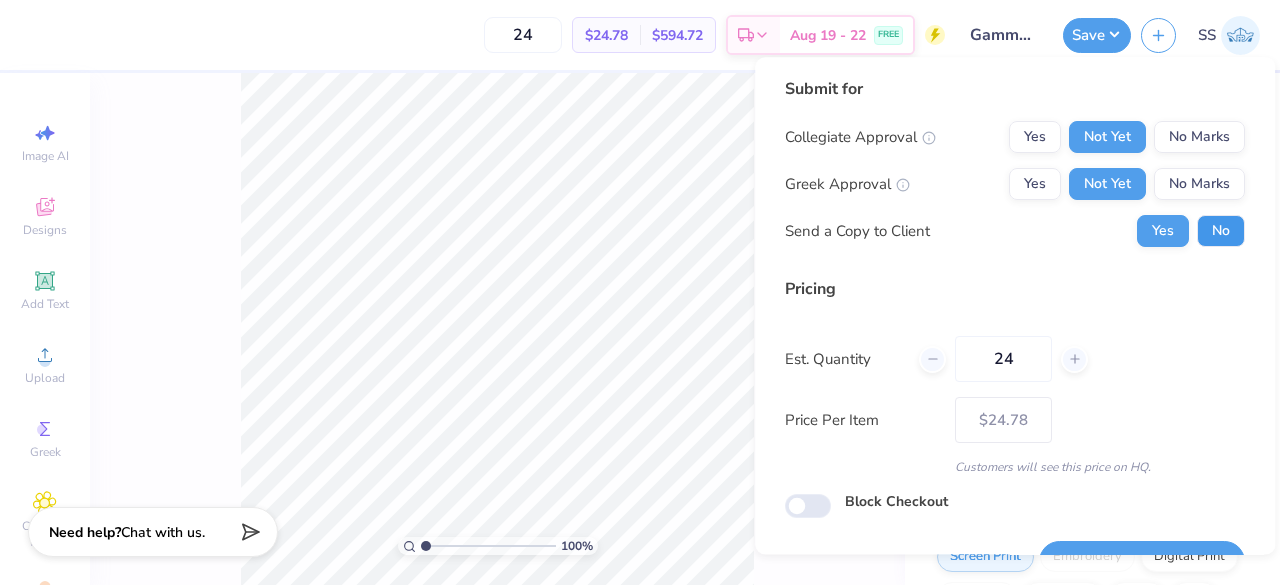 click on "No" at bounding box center (1221, 231) 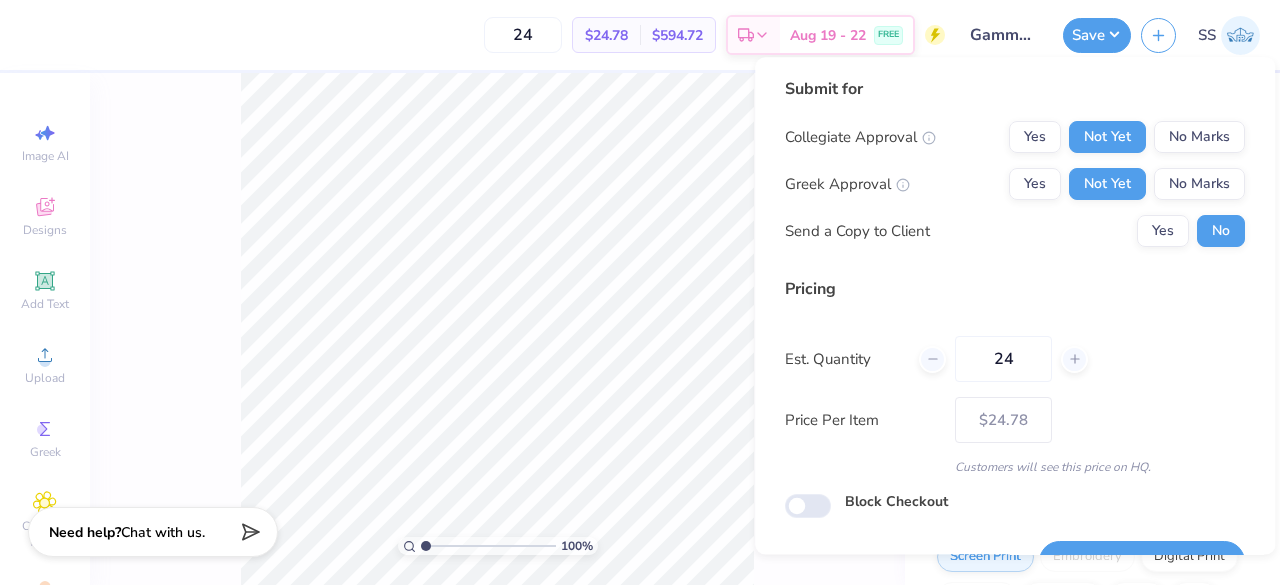 scroll, scrollTop: 46, scrollLeft: 0, axis: vertical 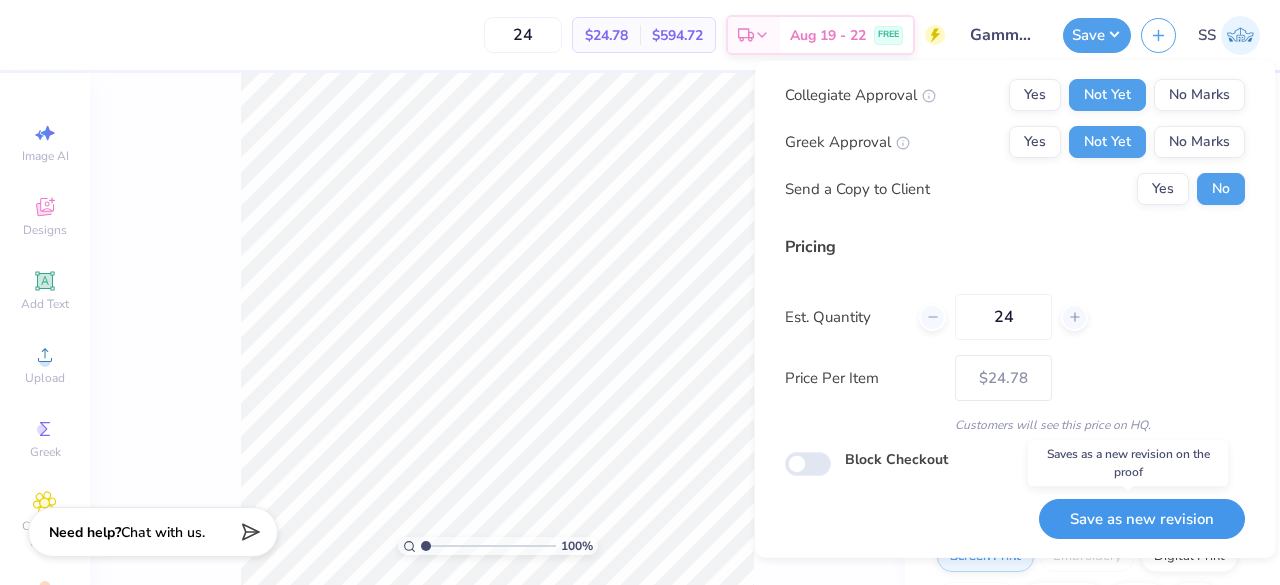 click on "Save as new revision" at bounding box center [1142, 518] 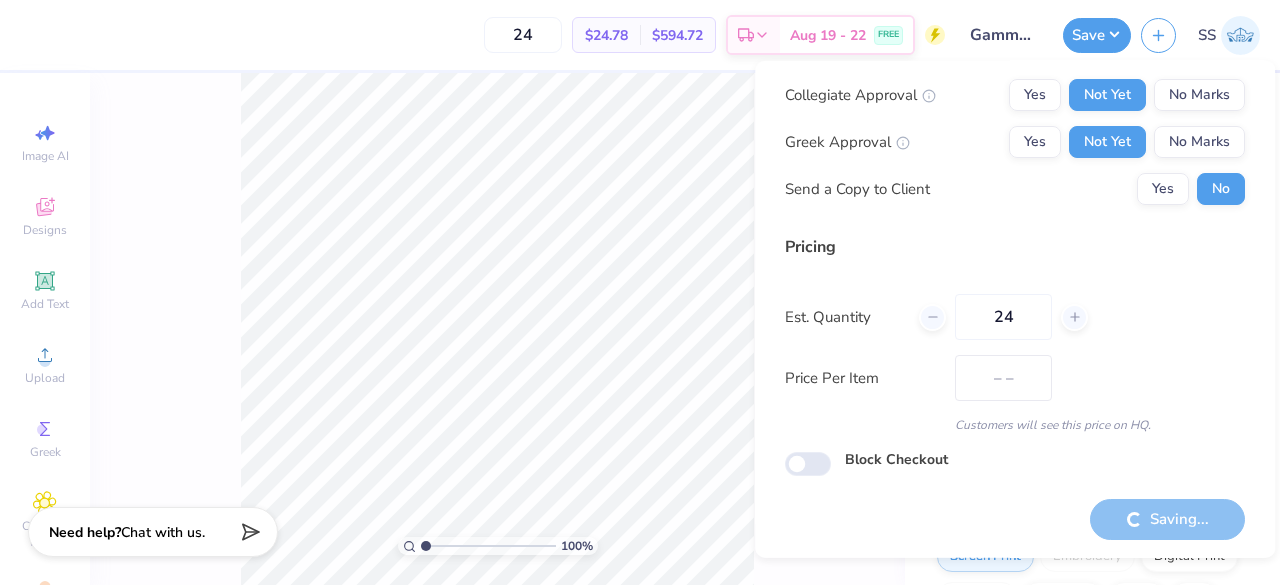 type on "$24.78" 